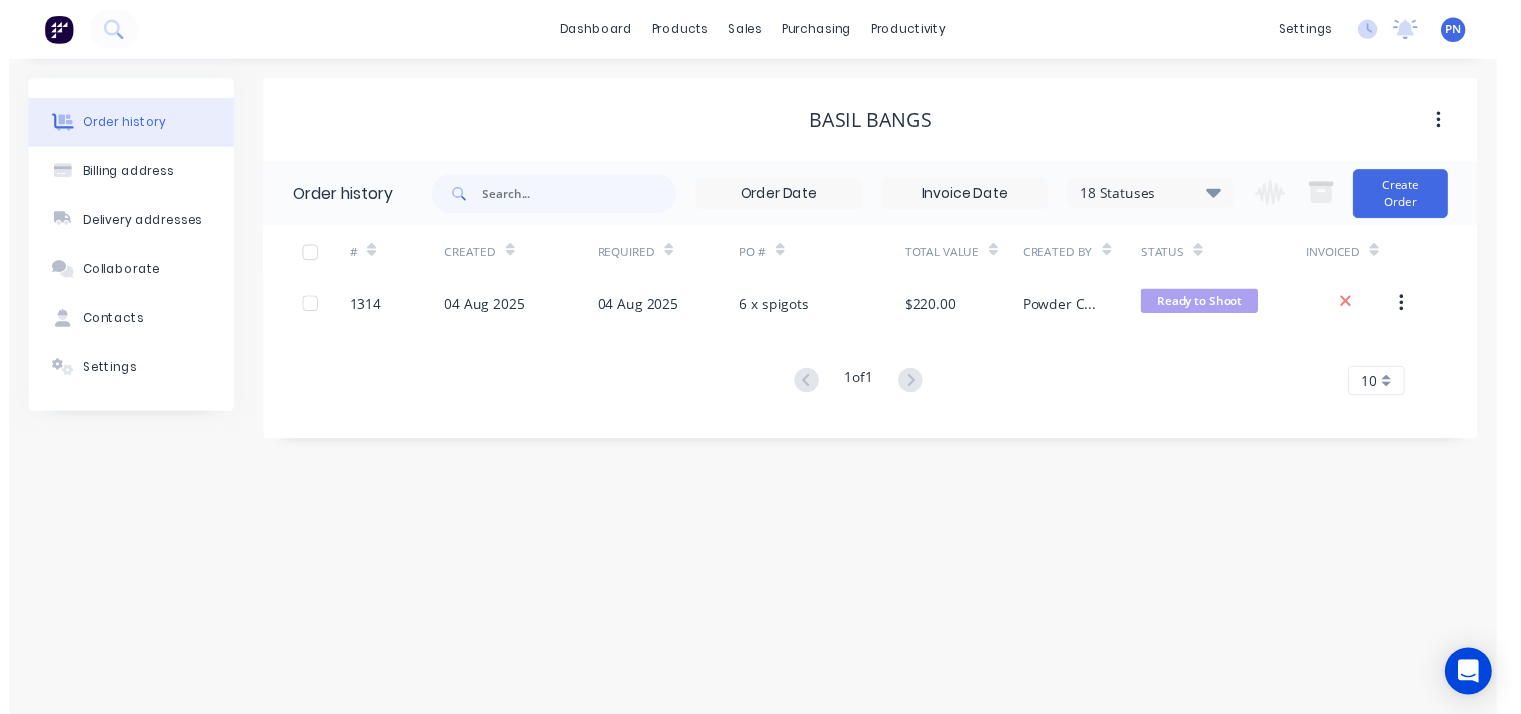 scroll, scrollTop: 0, scrollLeft: 0, axis: both 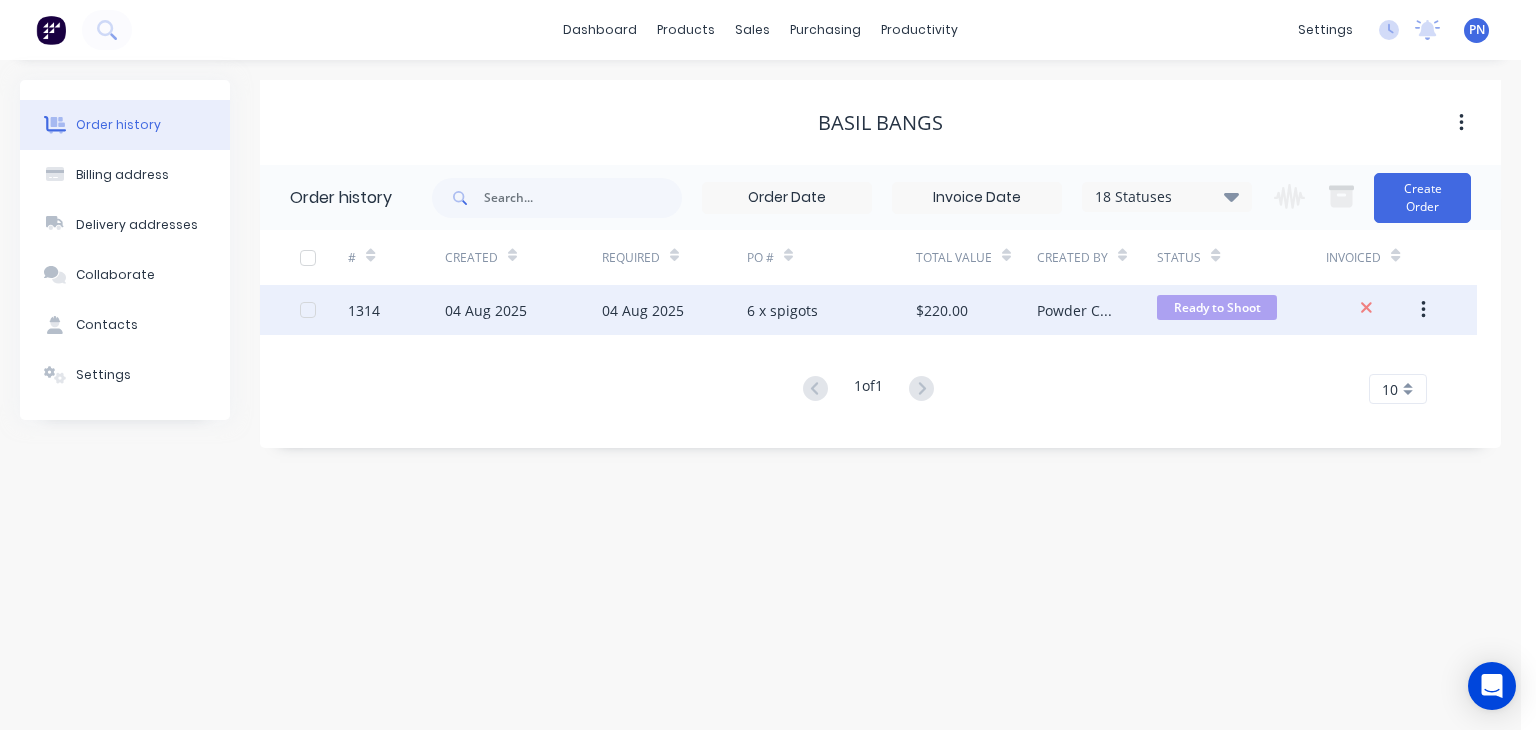 click on "6 x spigots" at bounding box center [831, 310] 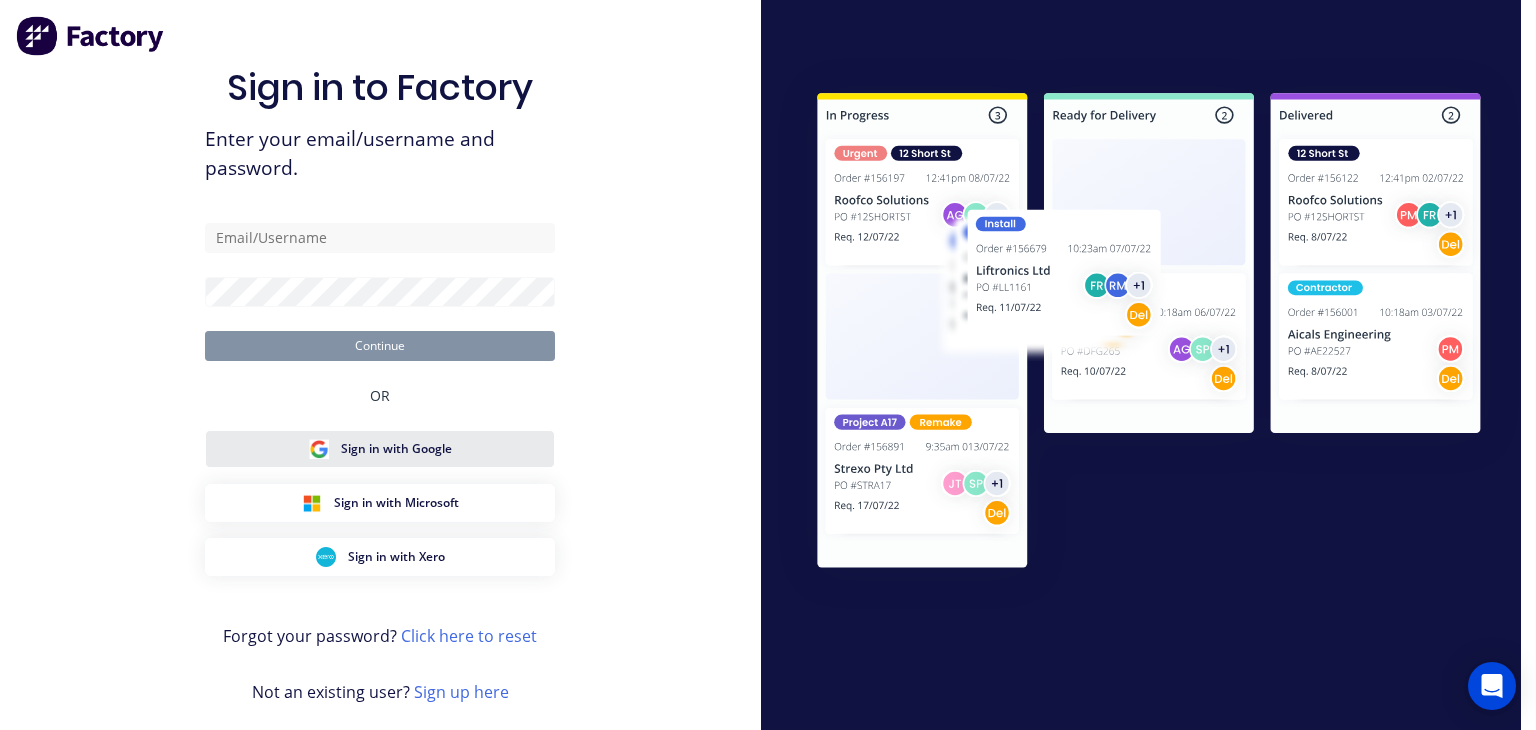 click on "Sign in with Google" at bounding box center (396, 449) 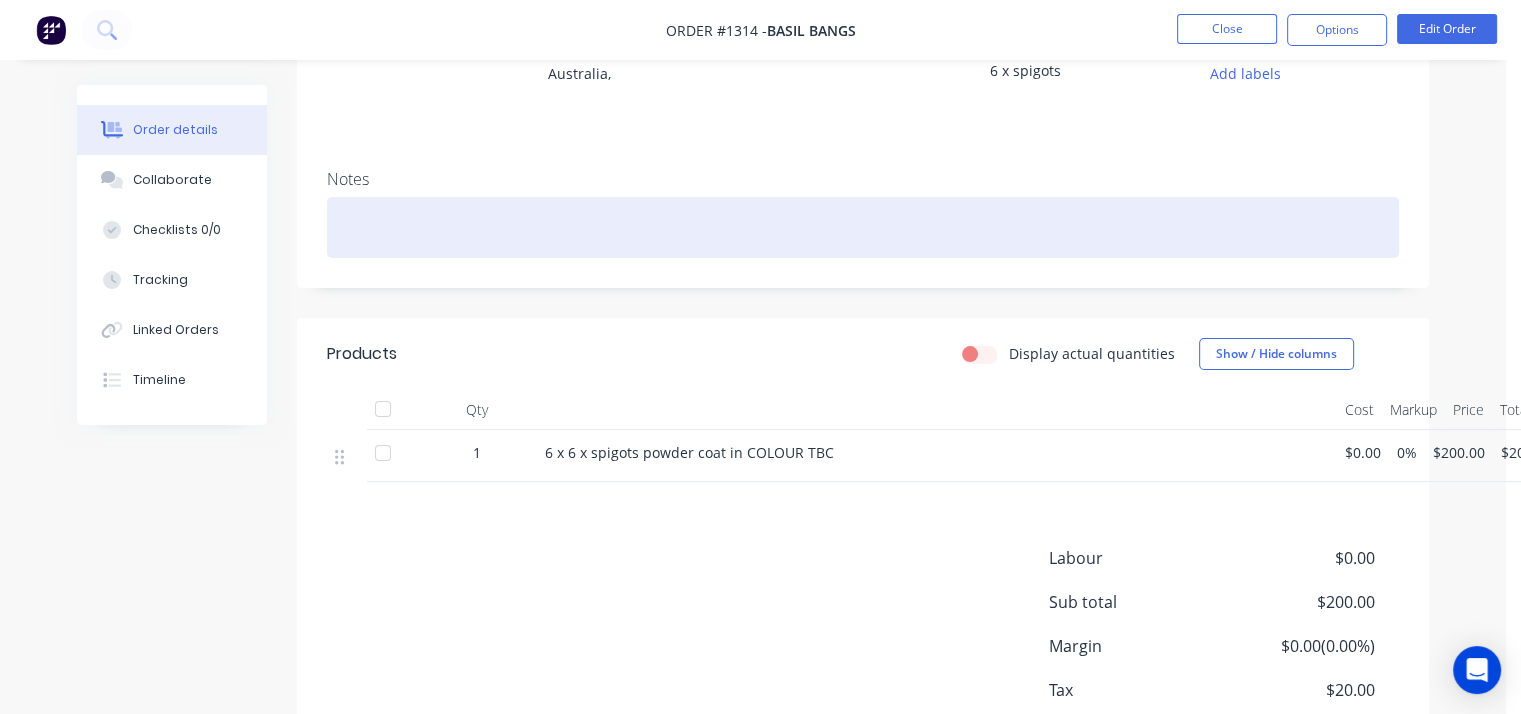 scroll, scrollTop: 0, scrollLeft: 0, axis: both 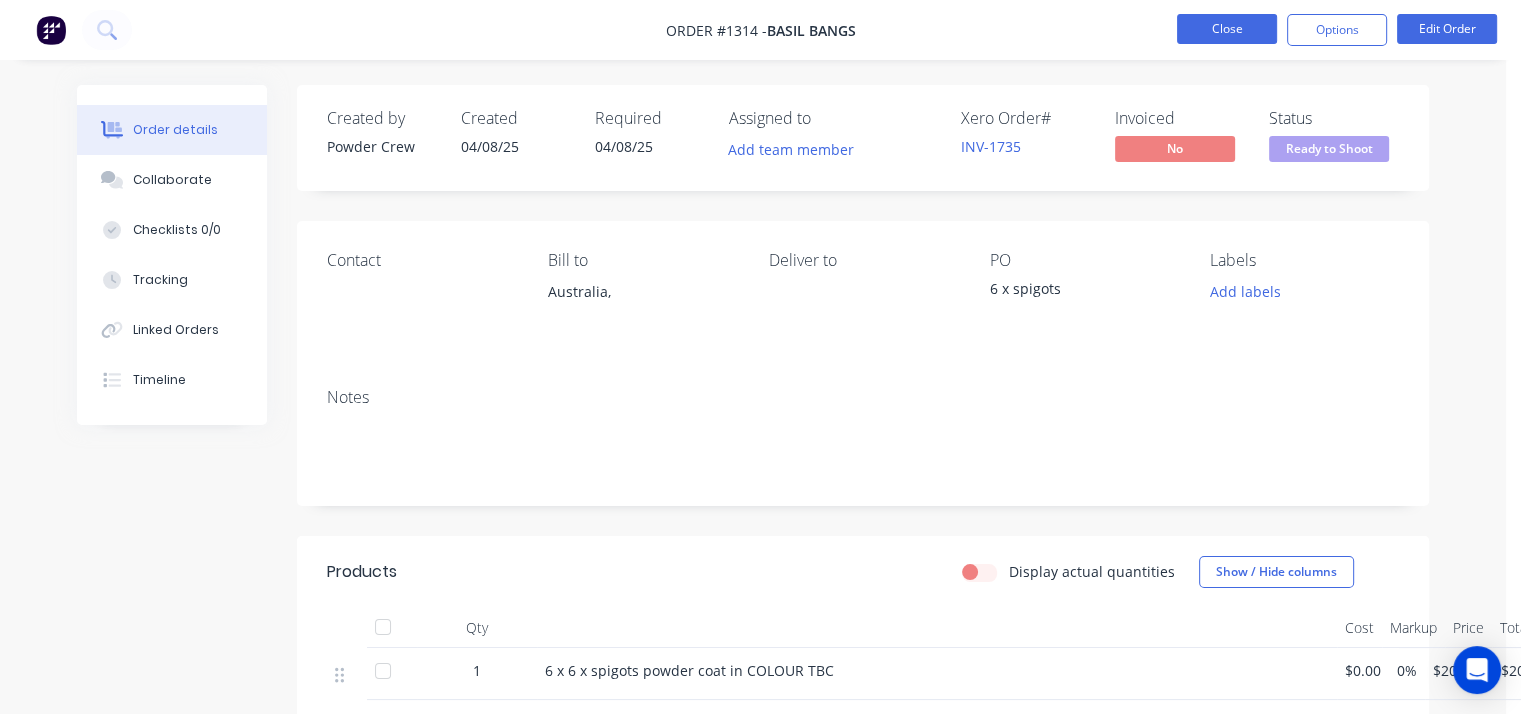 click on "Close" at bounding box center [1227, 29] 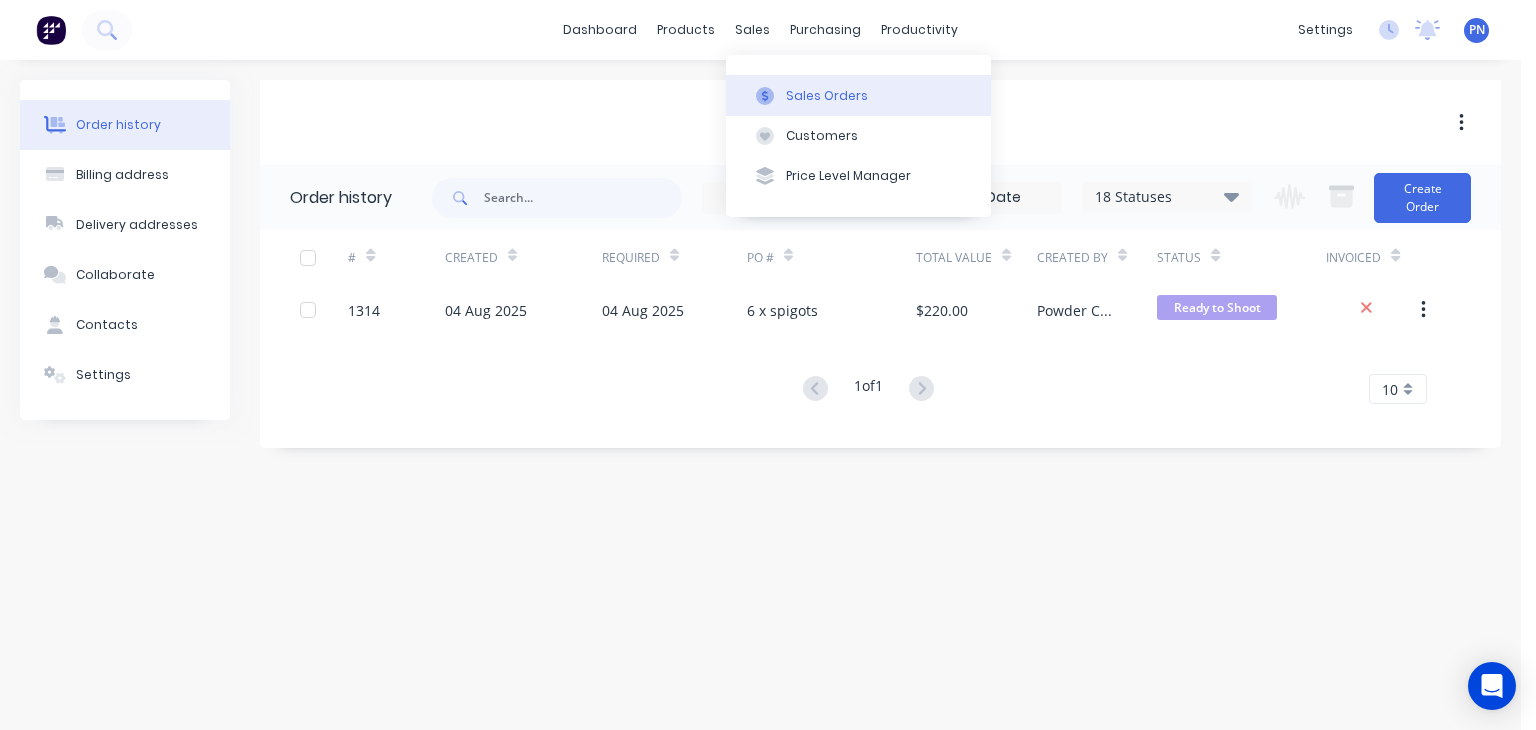click 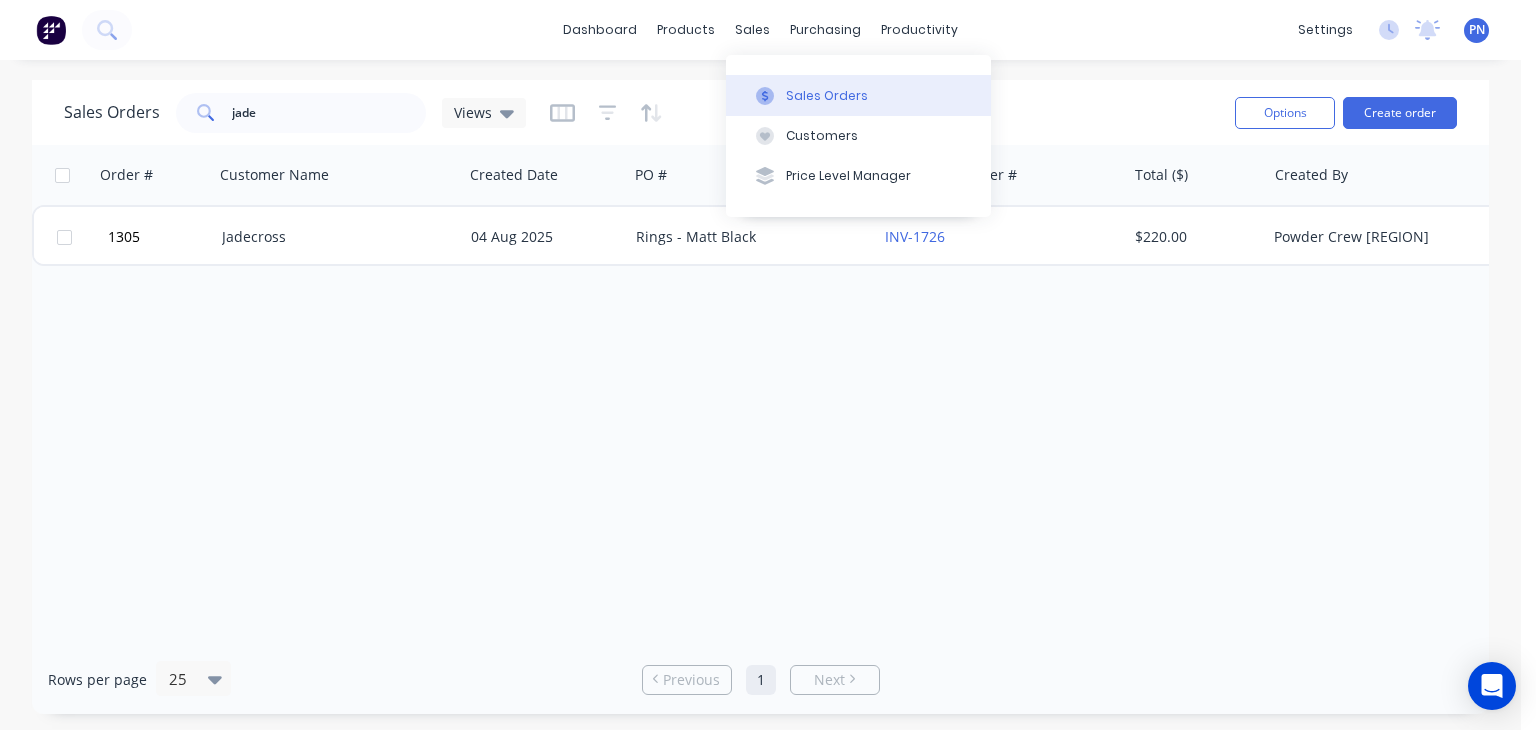 click on "Sales Orders" at bounding box center (858, 95) 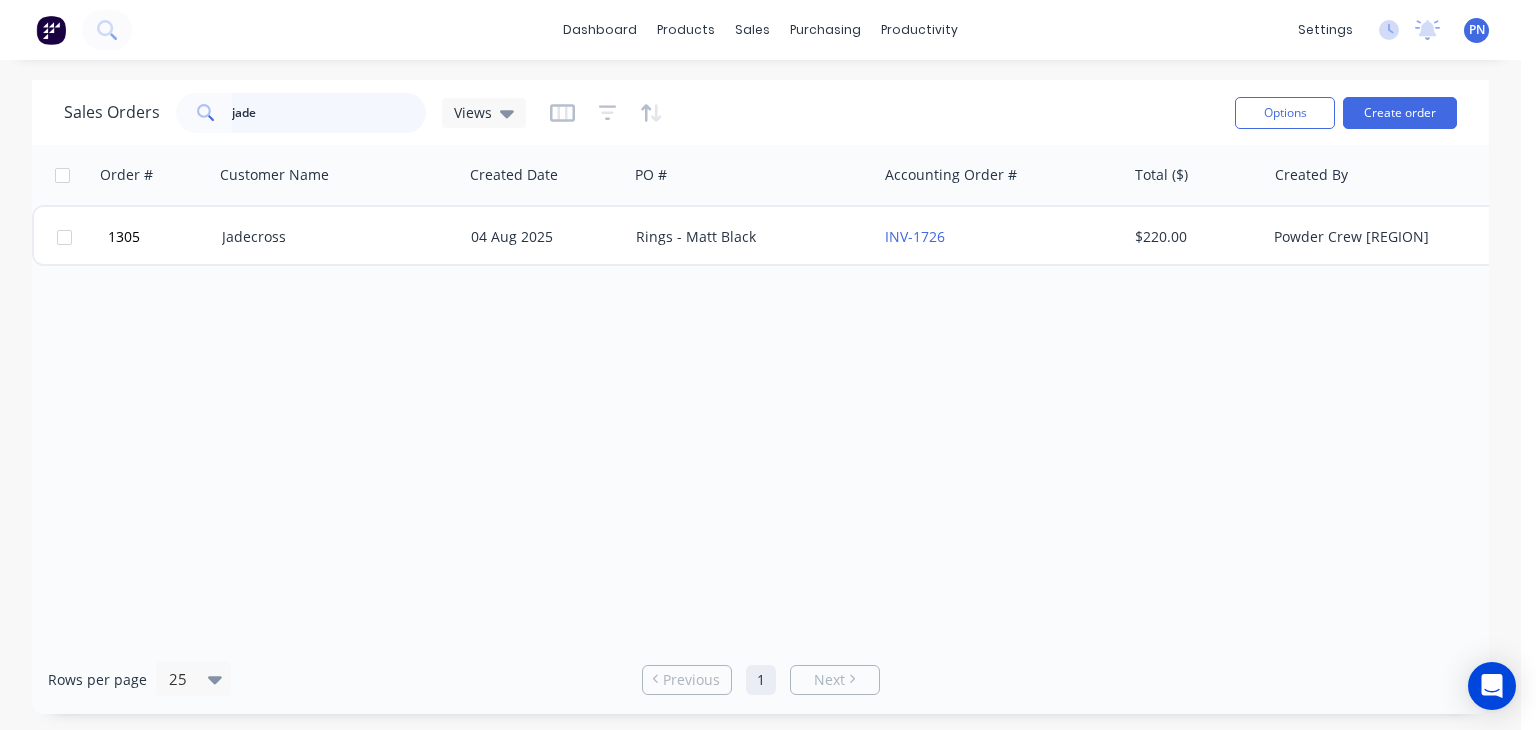 click on "jade" at bounding box center (329, 113) 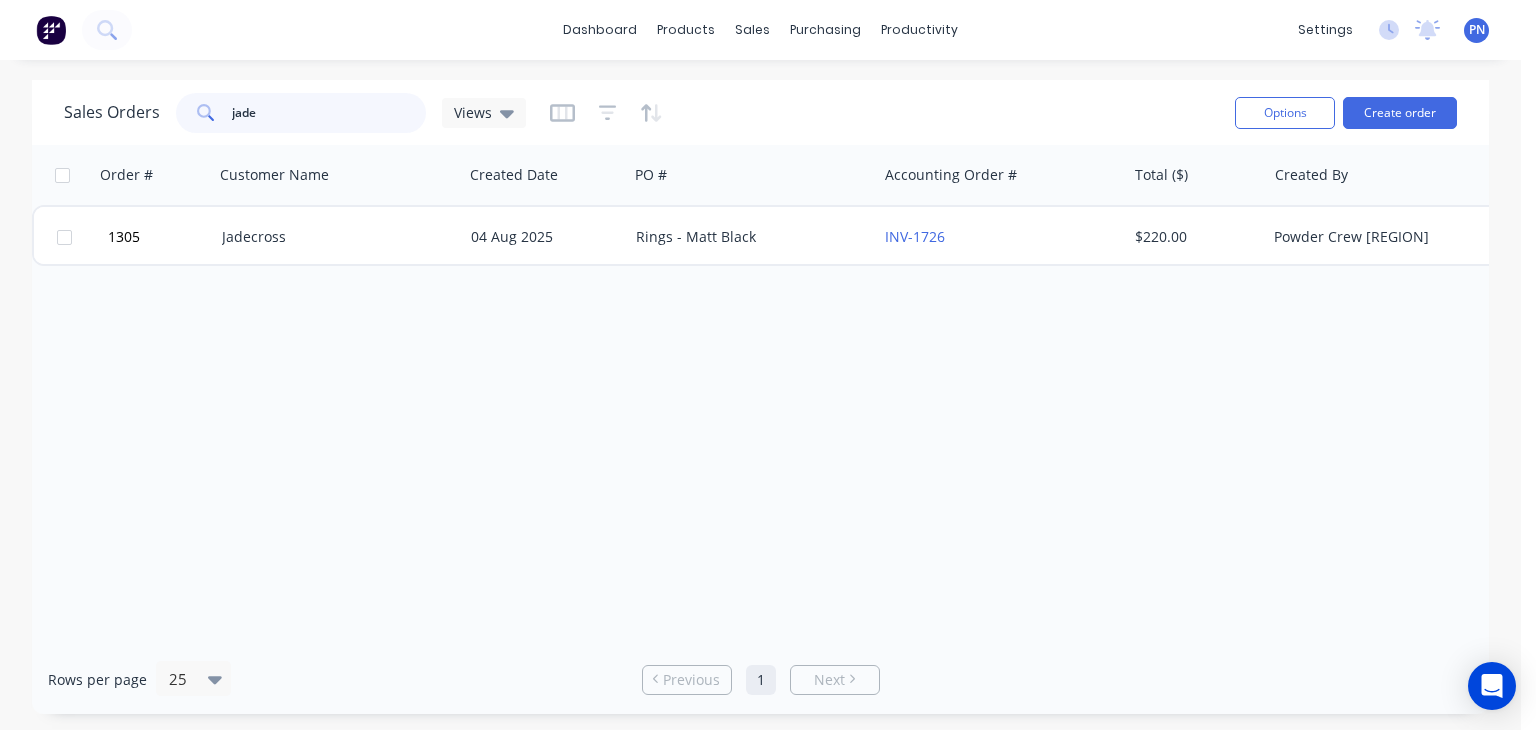 click on "jade" at bounding box center [329, 113] 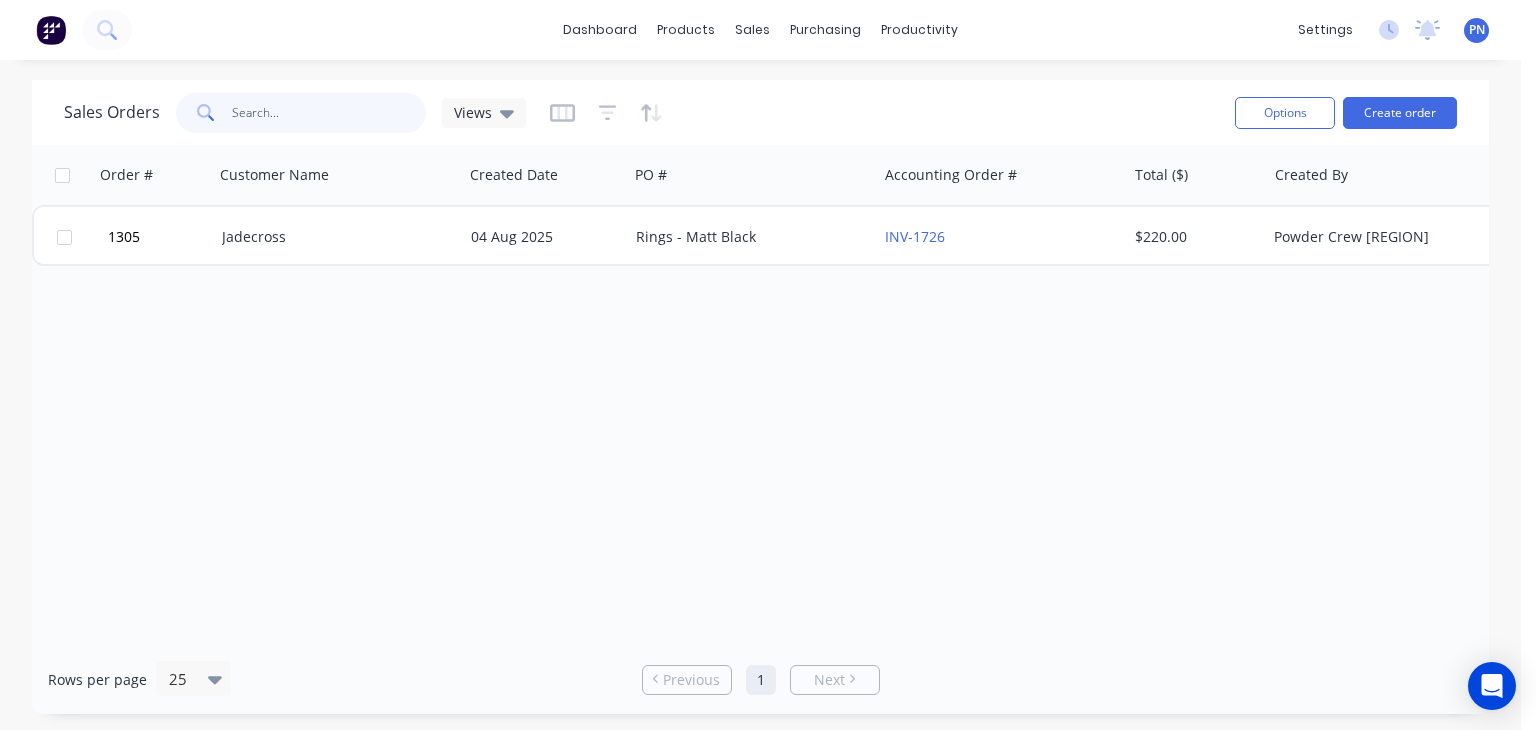 type 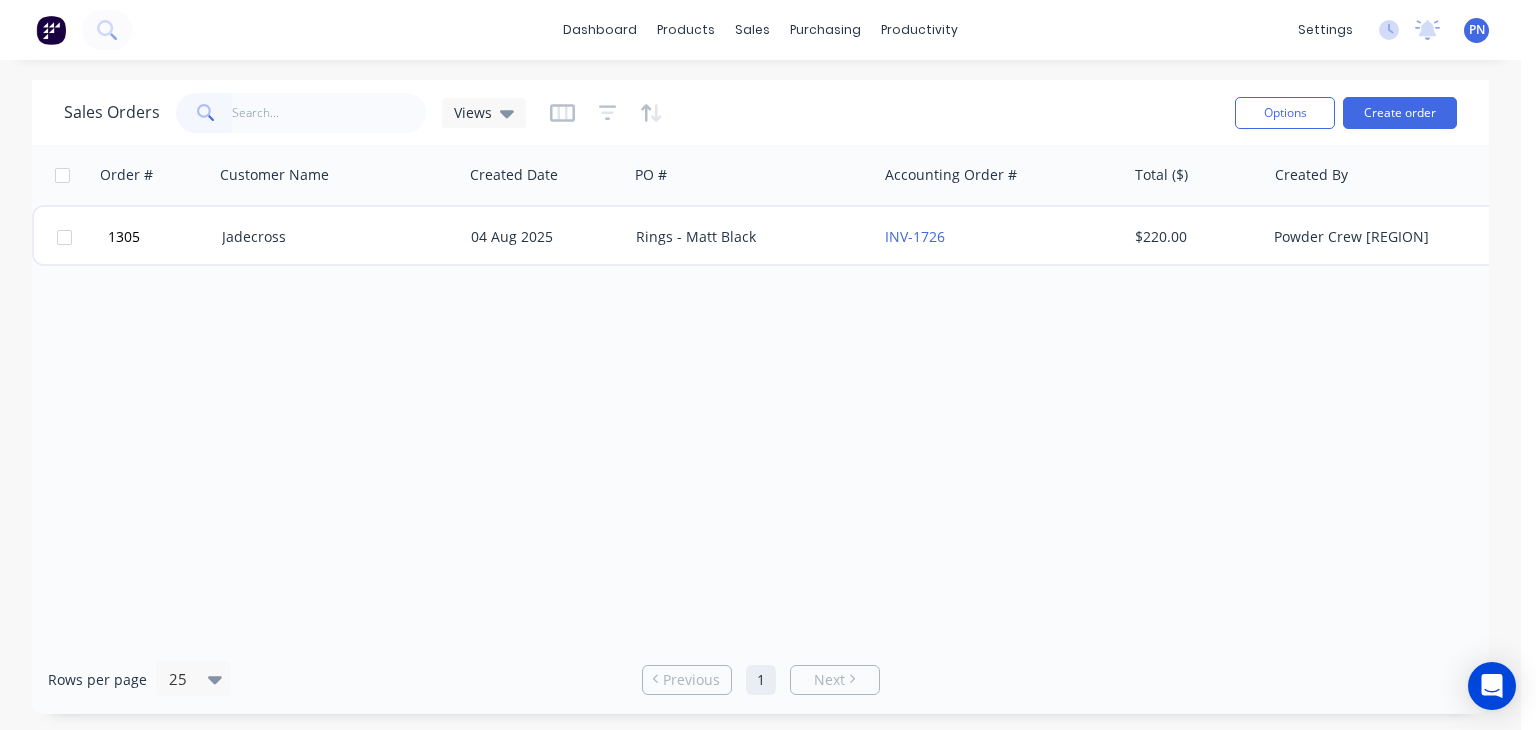 click on "Order # Customer Name Created Date PO # Accounting Order # Total ($) Created By Status Invoice status 1305 [CUSTOMER_NAME] 04 Aug 2025 Rings - Matt Black INV-1726 $220.00 Powder Crew [REGION] Wrap & Invoice ..." at bounding box center (760, 395) 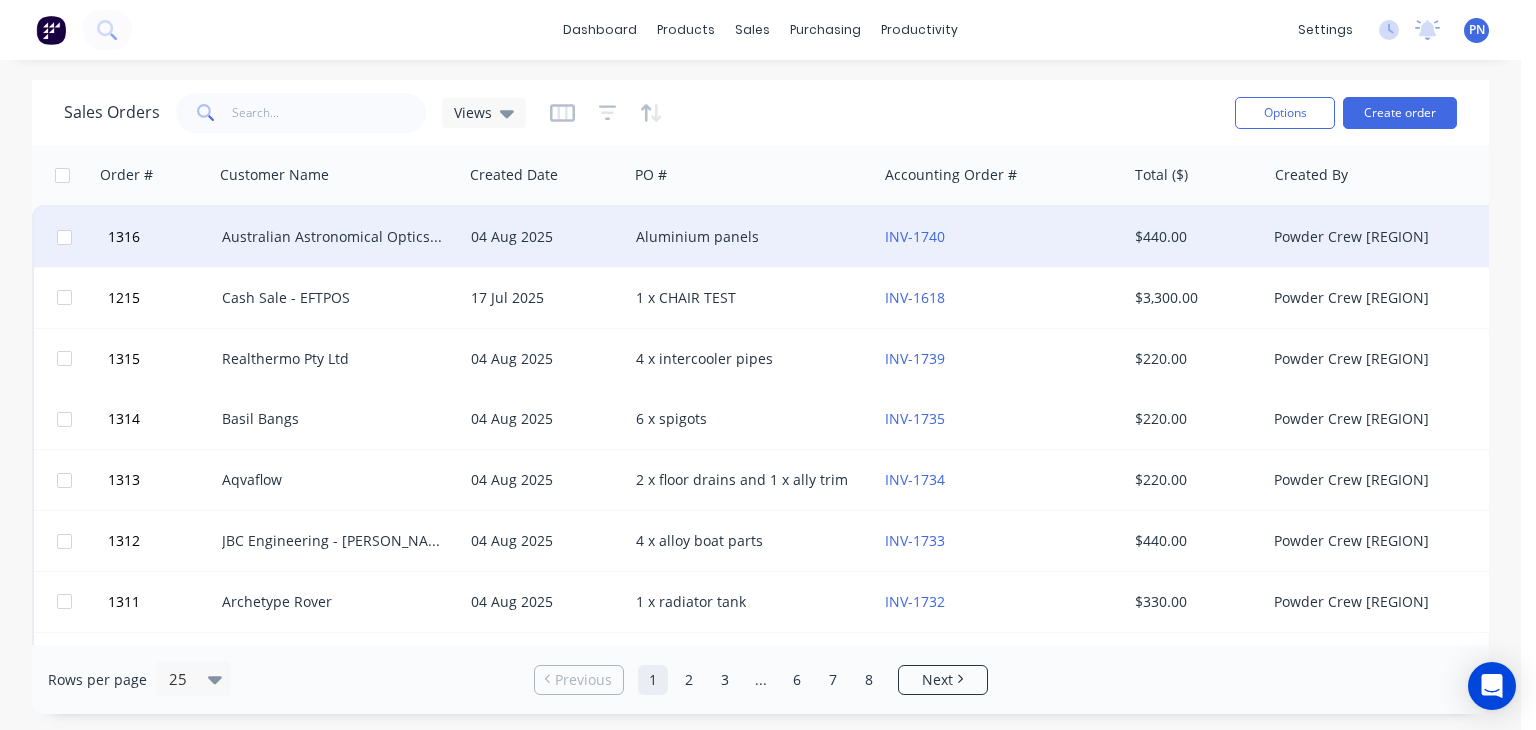 click on "Australian Astronomical Optics (AAO)" at bounding box center (338, 237) 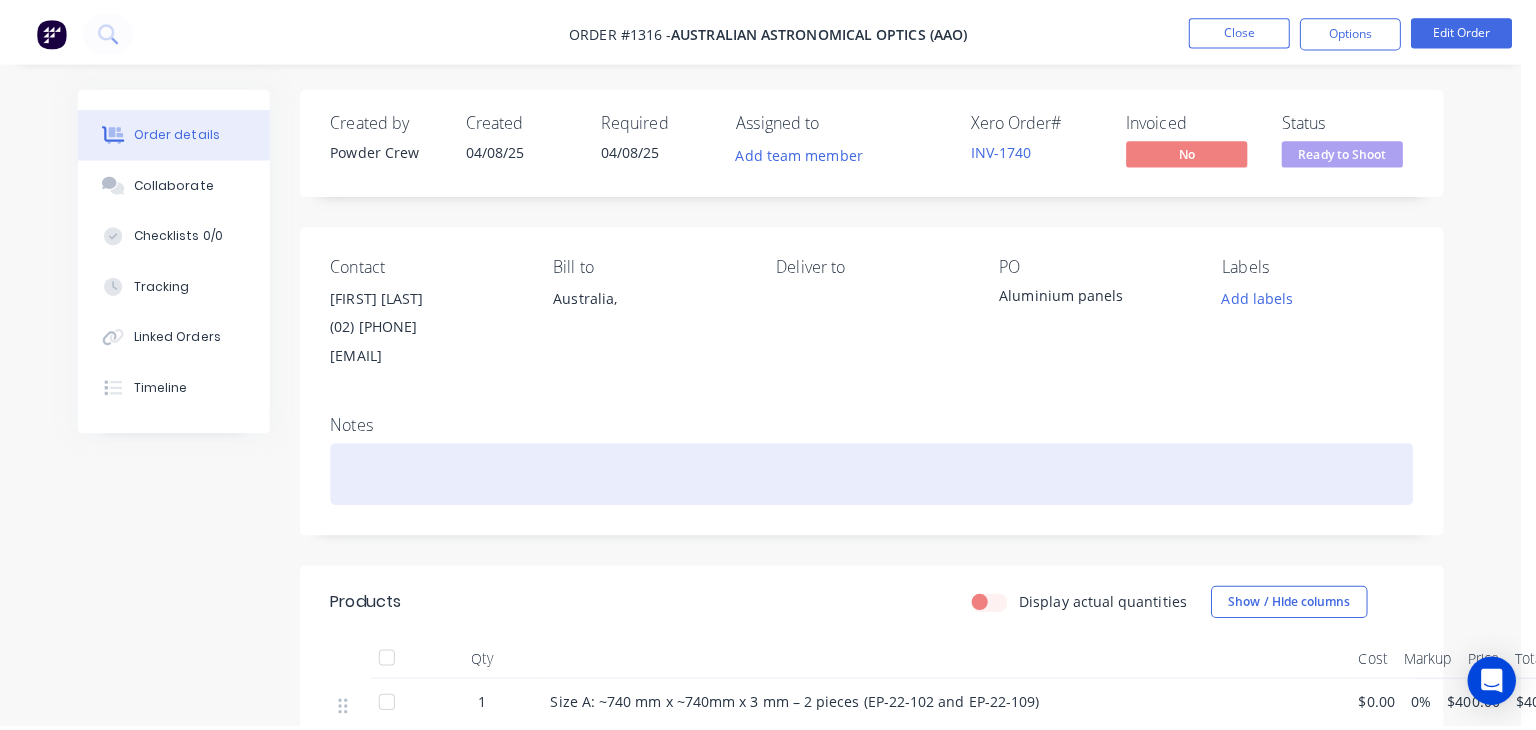 scroll, scrollTop: 0, scrollLeft: 0, axis: both 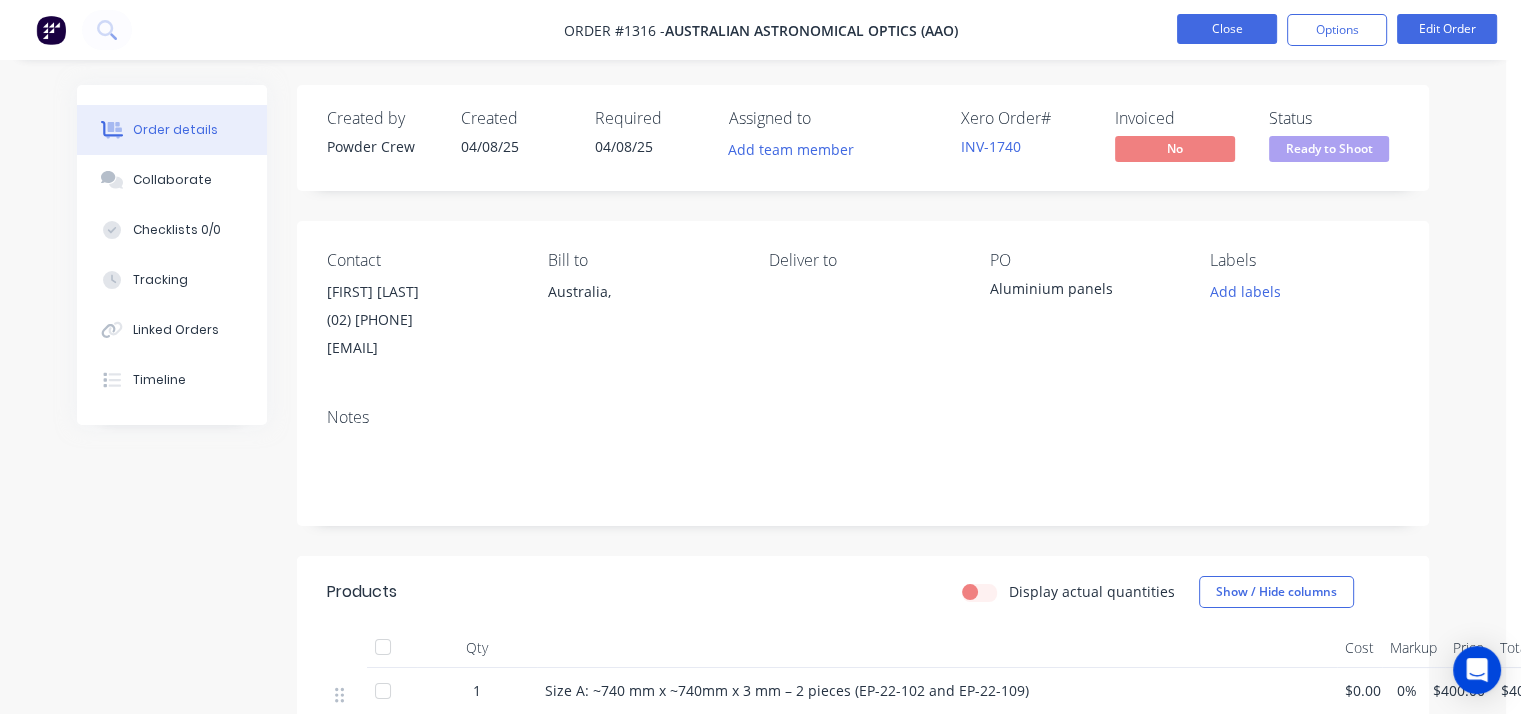 click on "Close" at bounding box center [1227, 29] 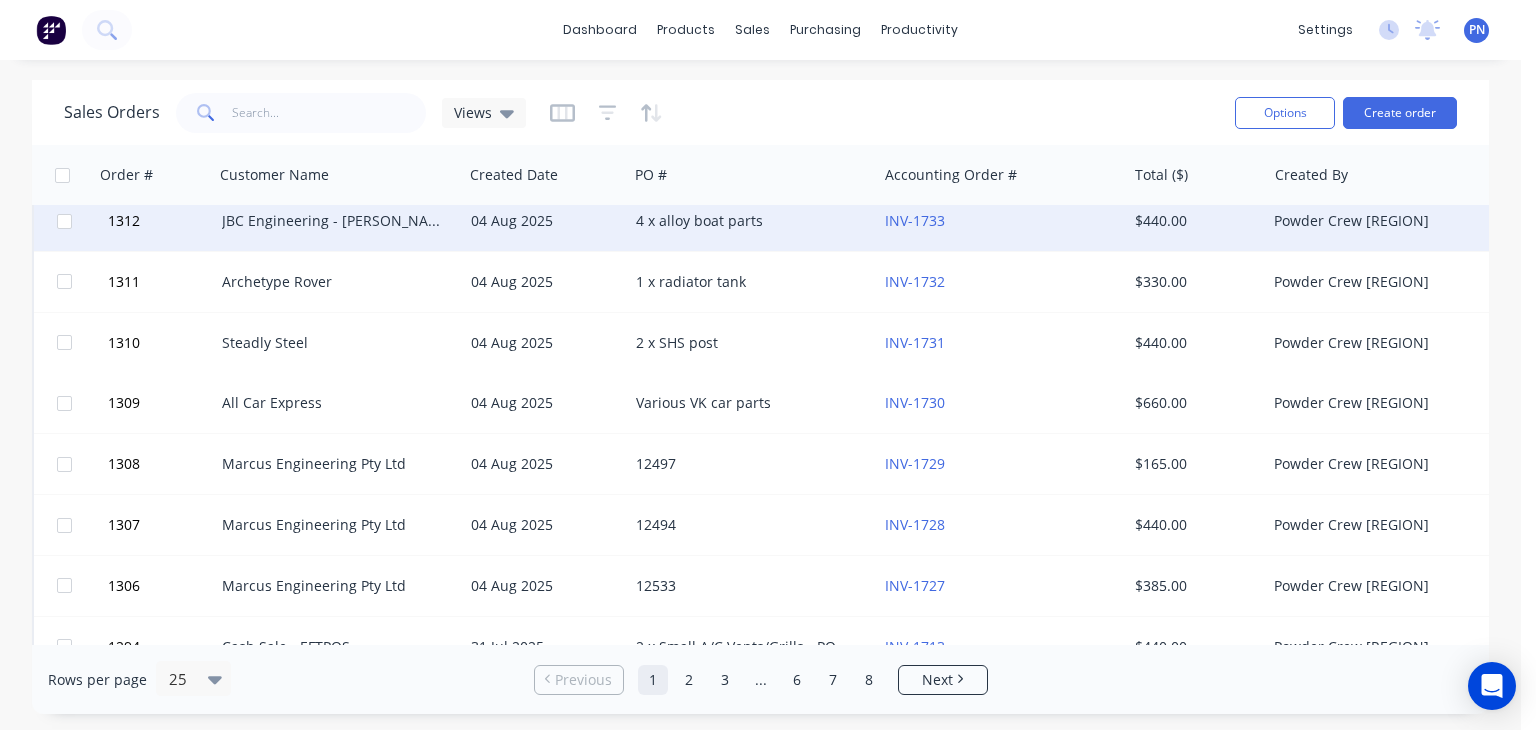 scroll, scrollTop: 400, scrollLeft: 0, axis: vertical 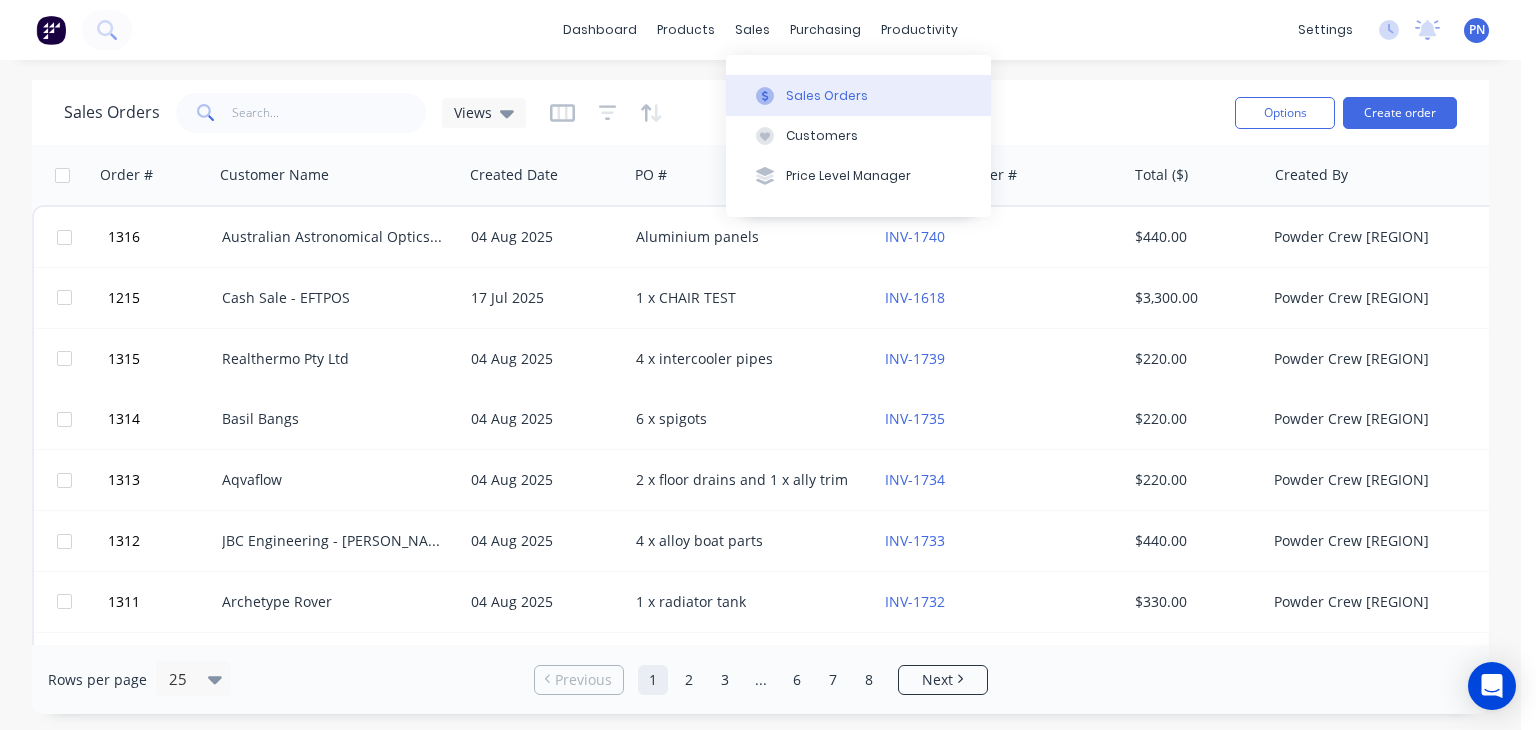 click on "Sales Orders" at bounding box center (858, 95) 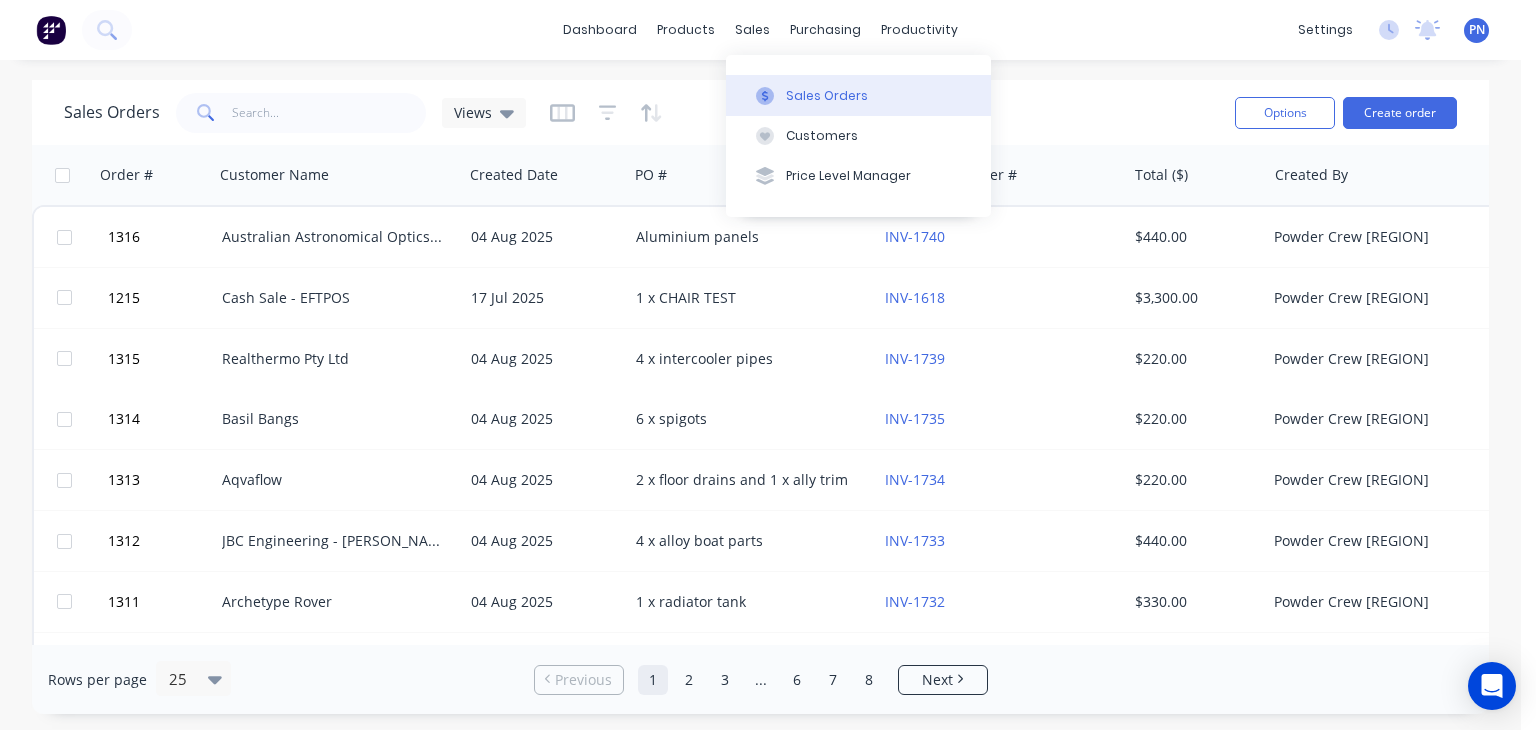 click on "Sales Orders" at bounding box center [827, 96] 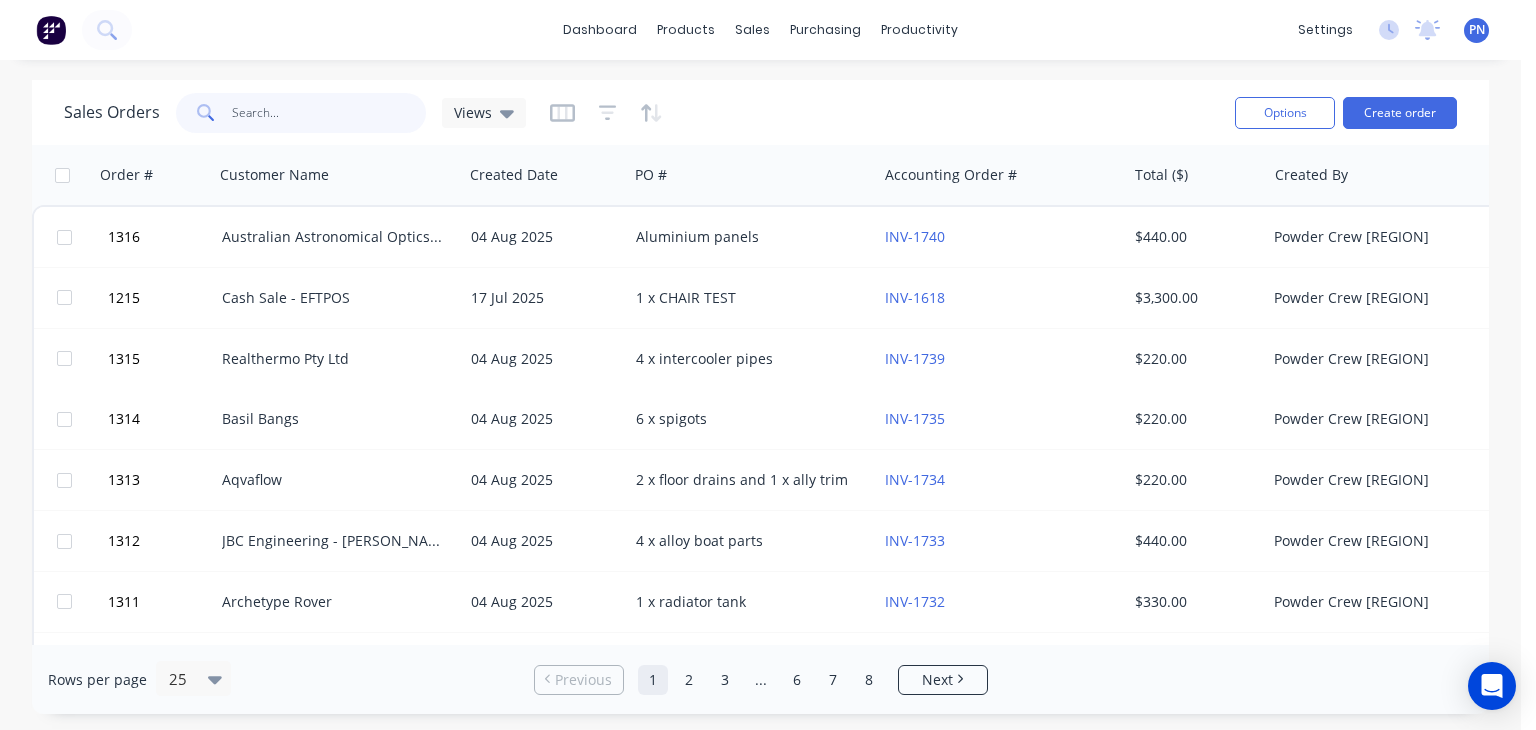 click at bounding box center [329, 113] 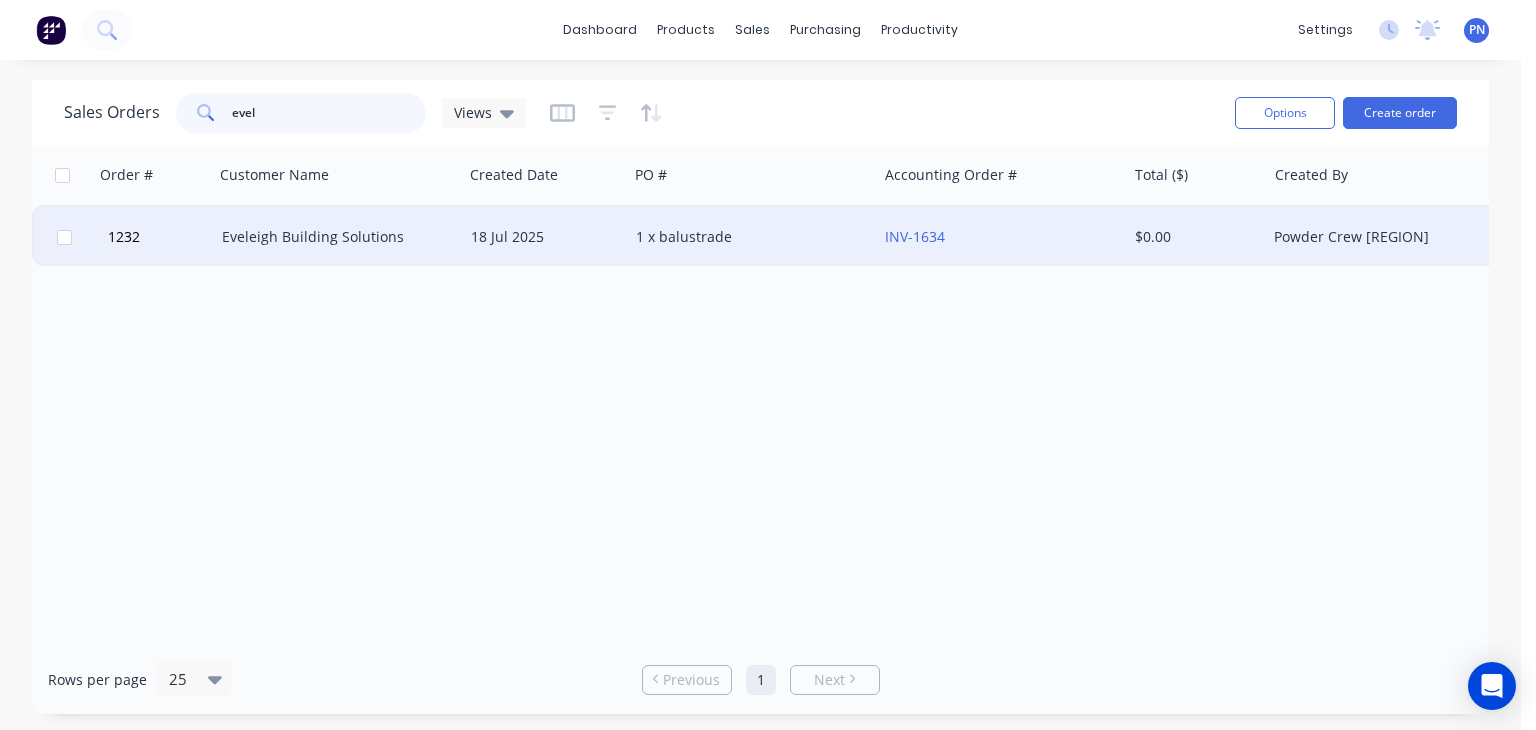 type on "evel" 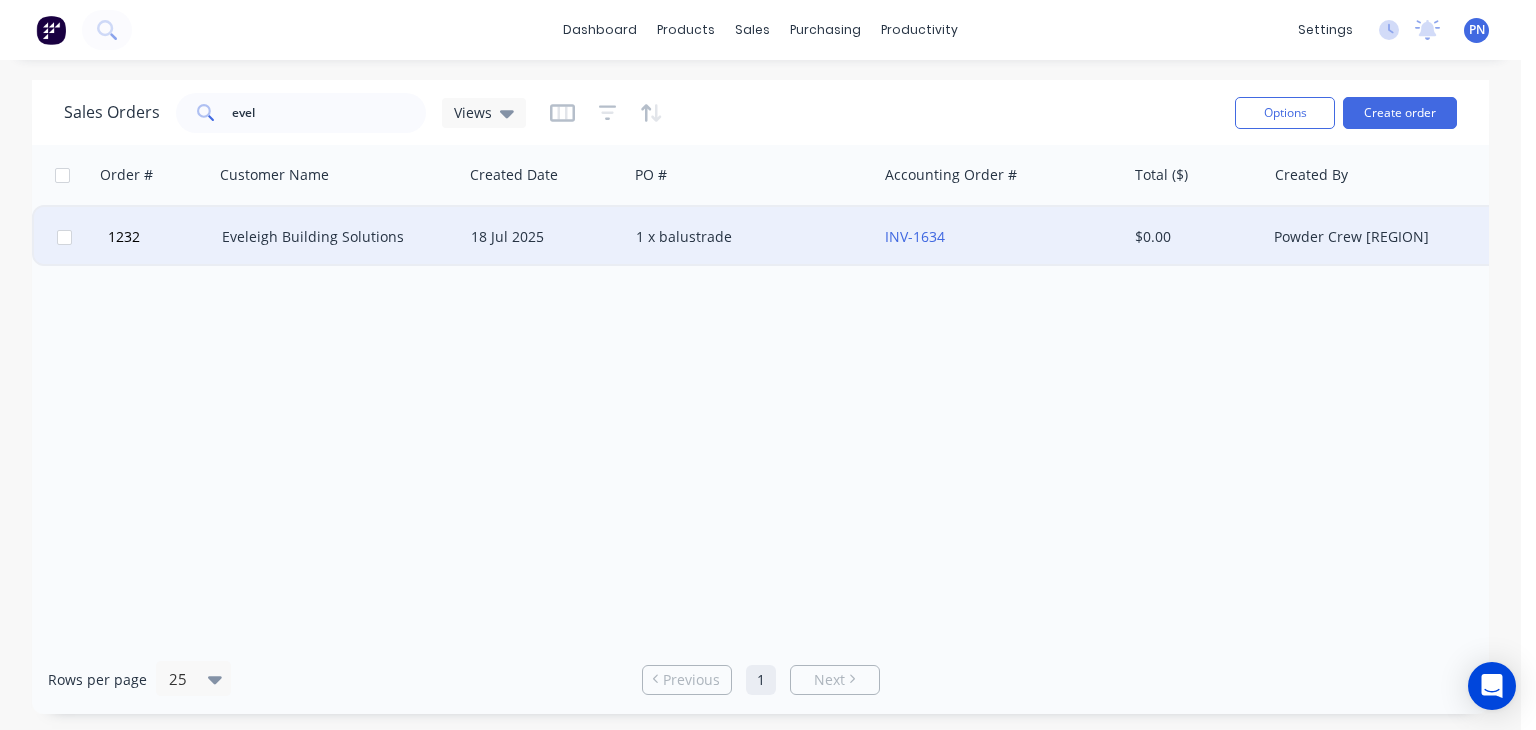 click on "Eveleigh Building Solutions" at bounding box center [333, 237] 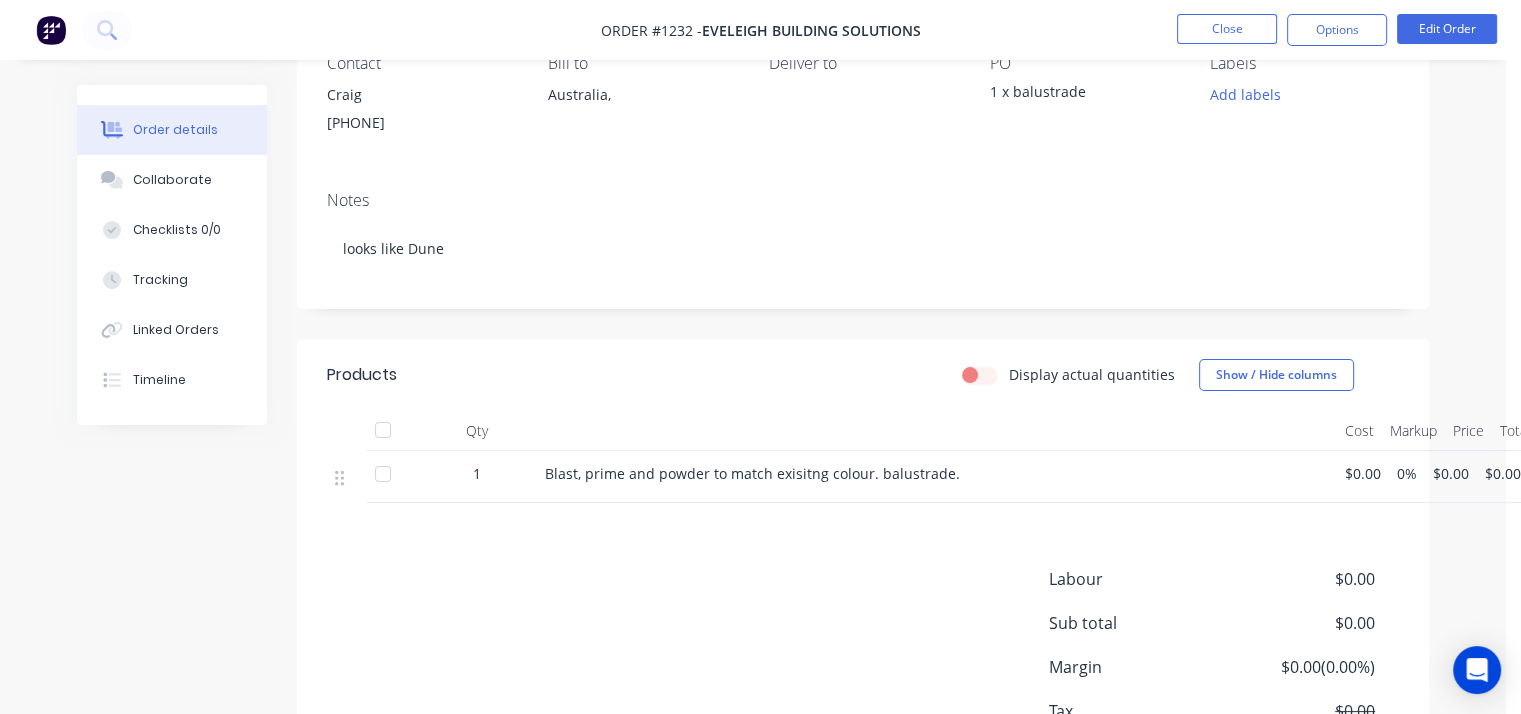 scroll, scrollTop: 0, scrollLeft: 0, axis: both 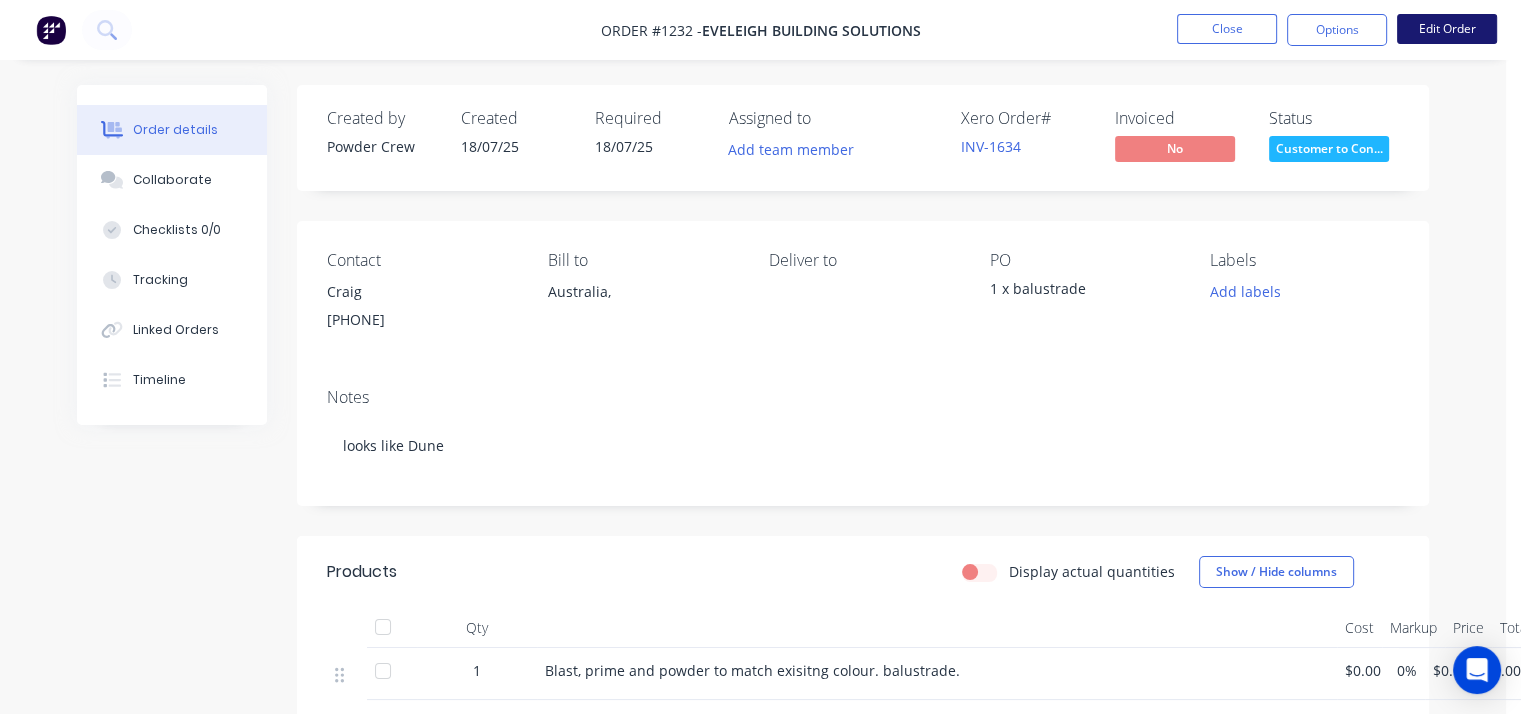 click on "Edit Order" at bounding box center (1447, 29) 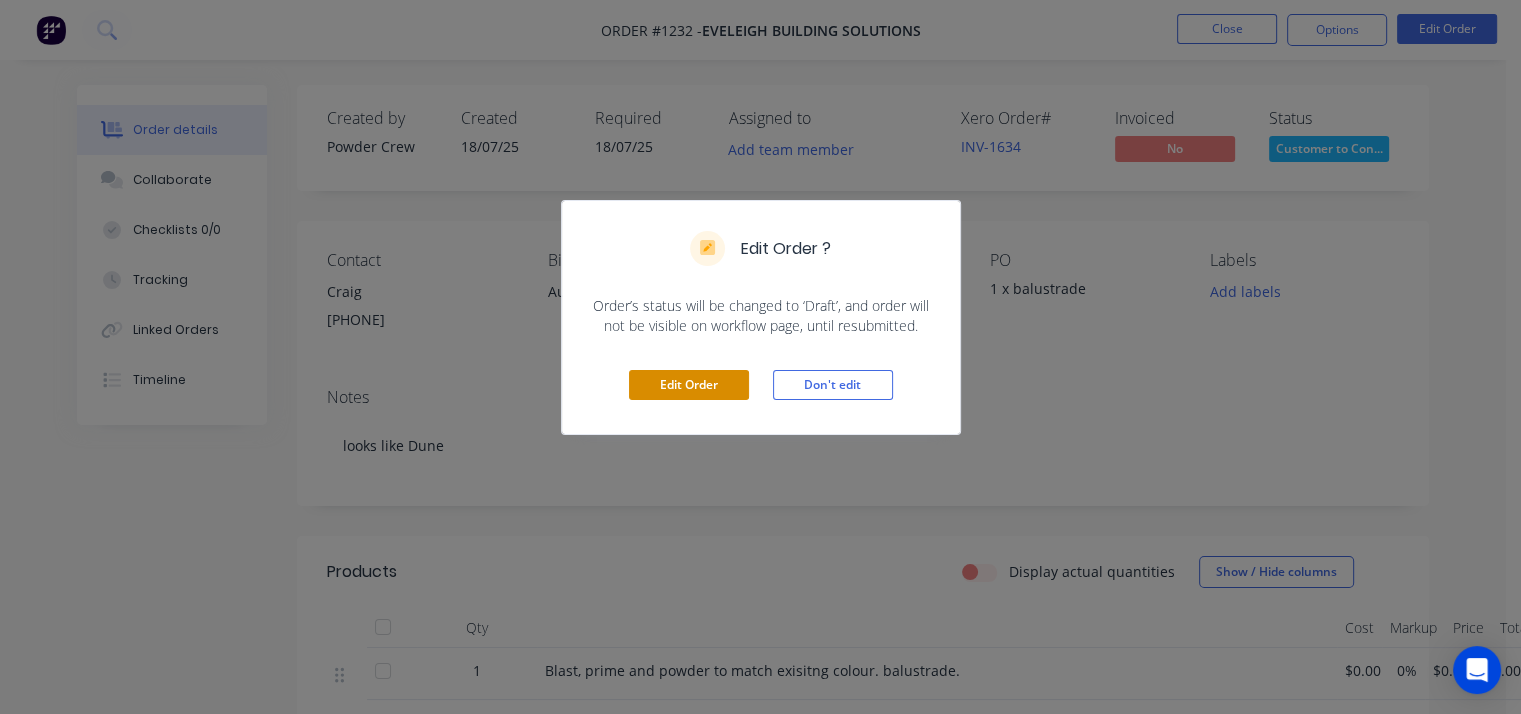 click on "Edit Order" at bounding box center (689, 385) 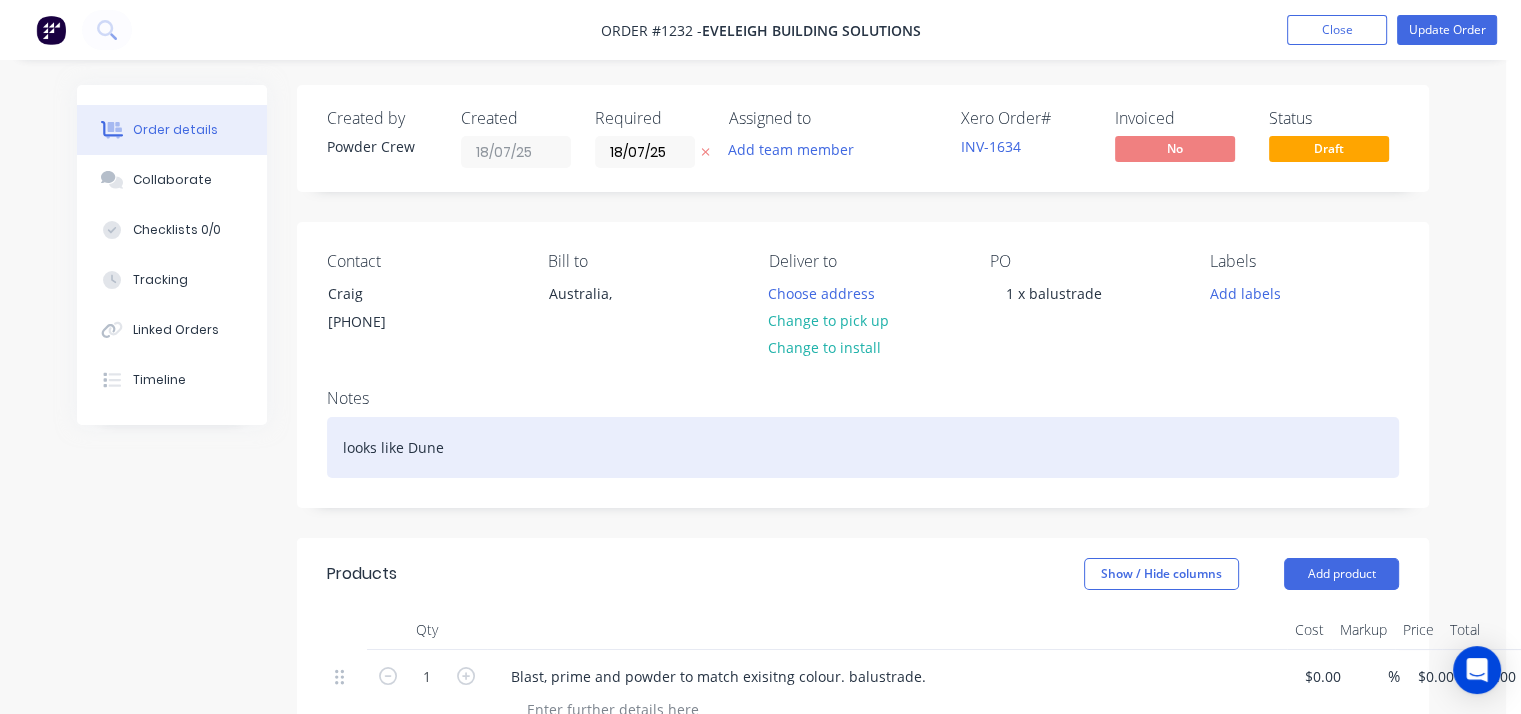 click on "looks like Dune" at bounding box center (863, 447) 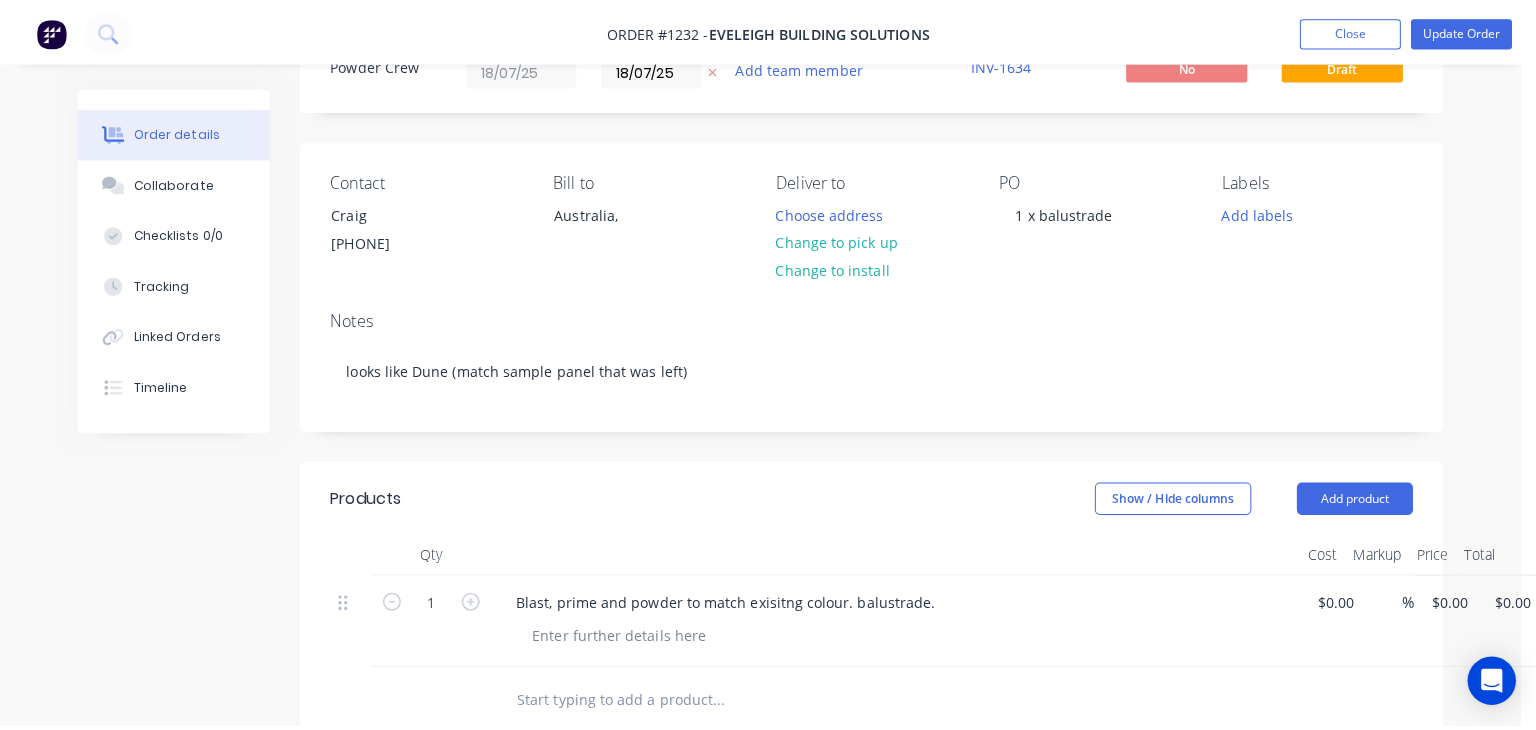 scroll, scrollTop: 0, scrollLeft: 0, axis: both 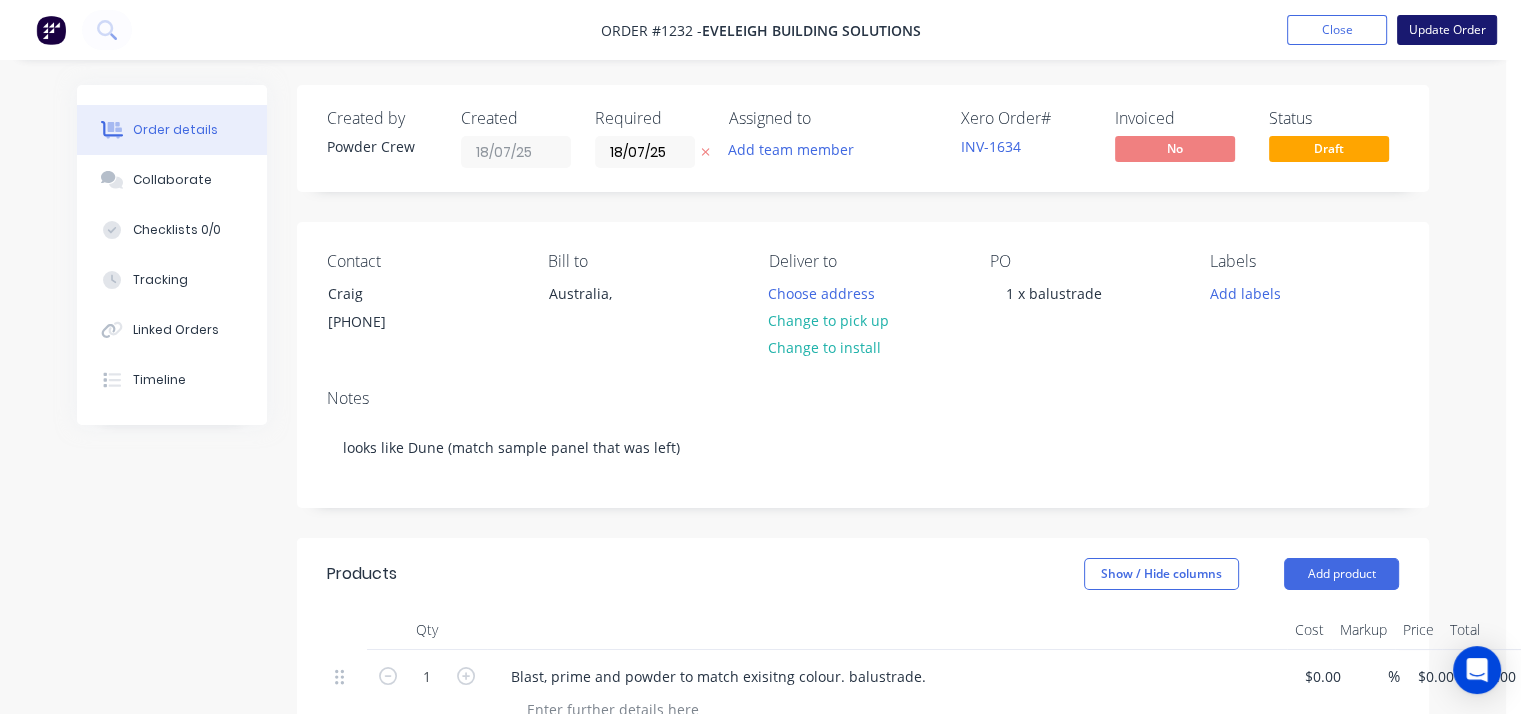 click on "Update Order" at bounding box center (1447, 30) 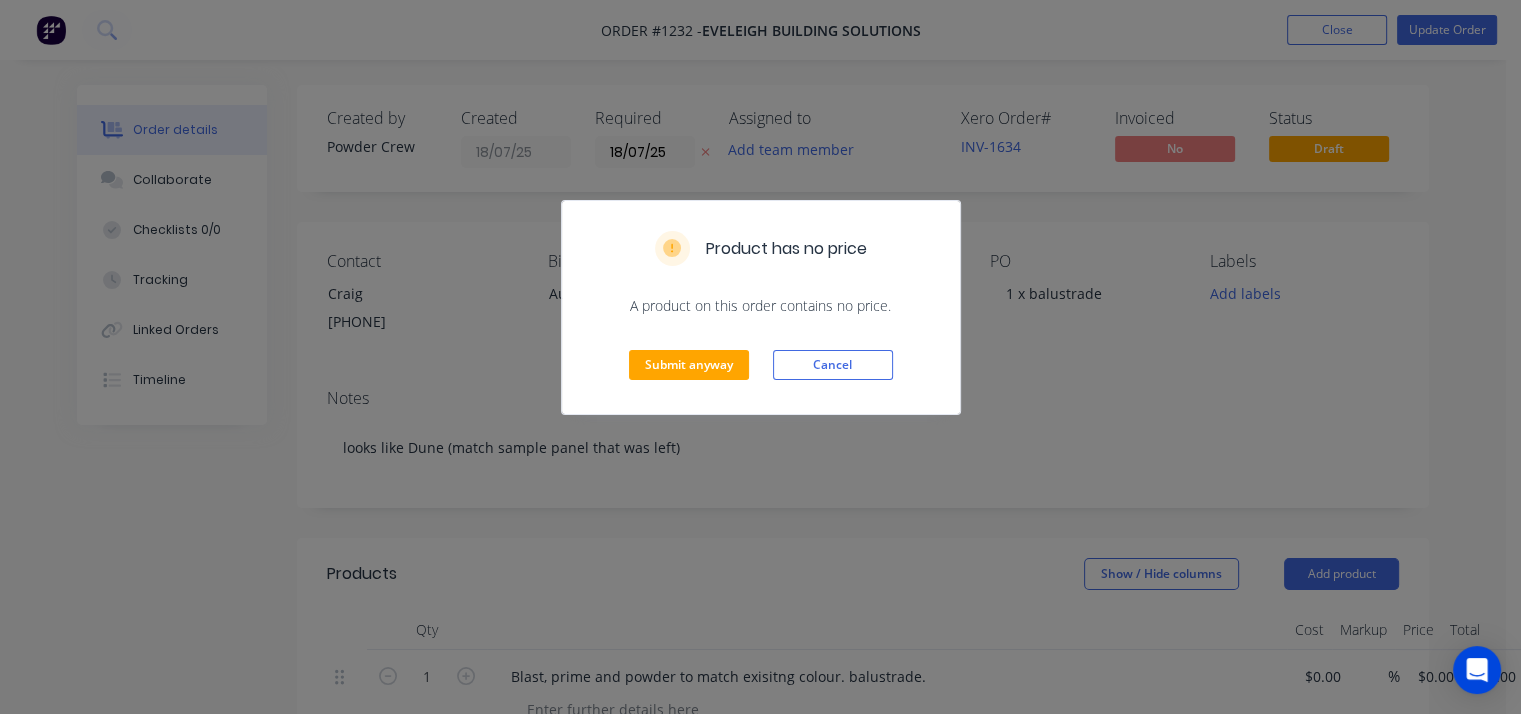 click on "Submit anyway Cancel" at bounding box center (761, 365) 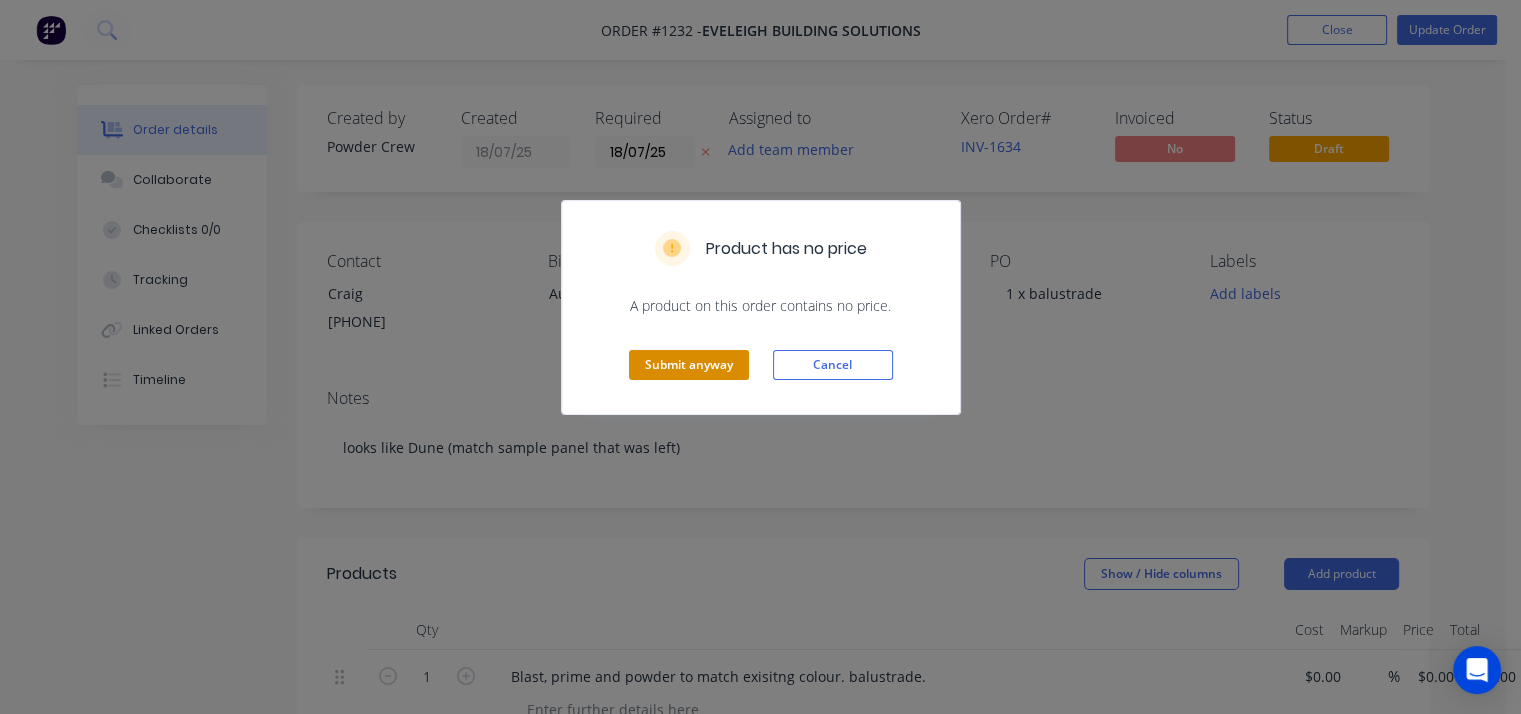 click on "Submit anyway" at bounding box center (689, 365) 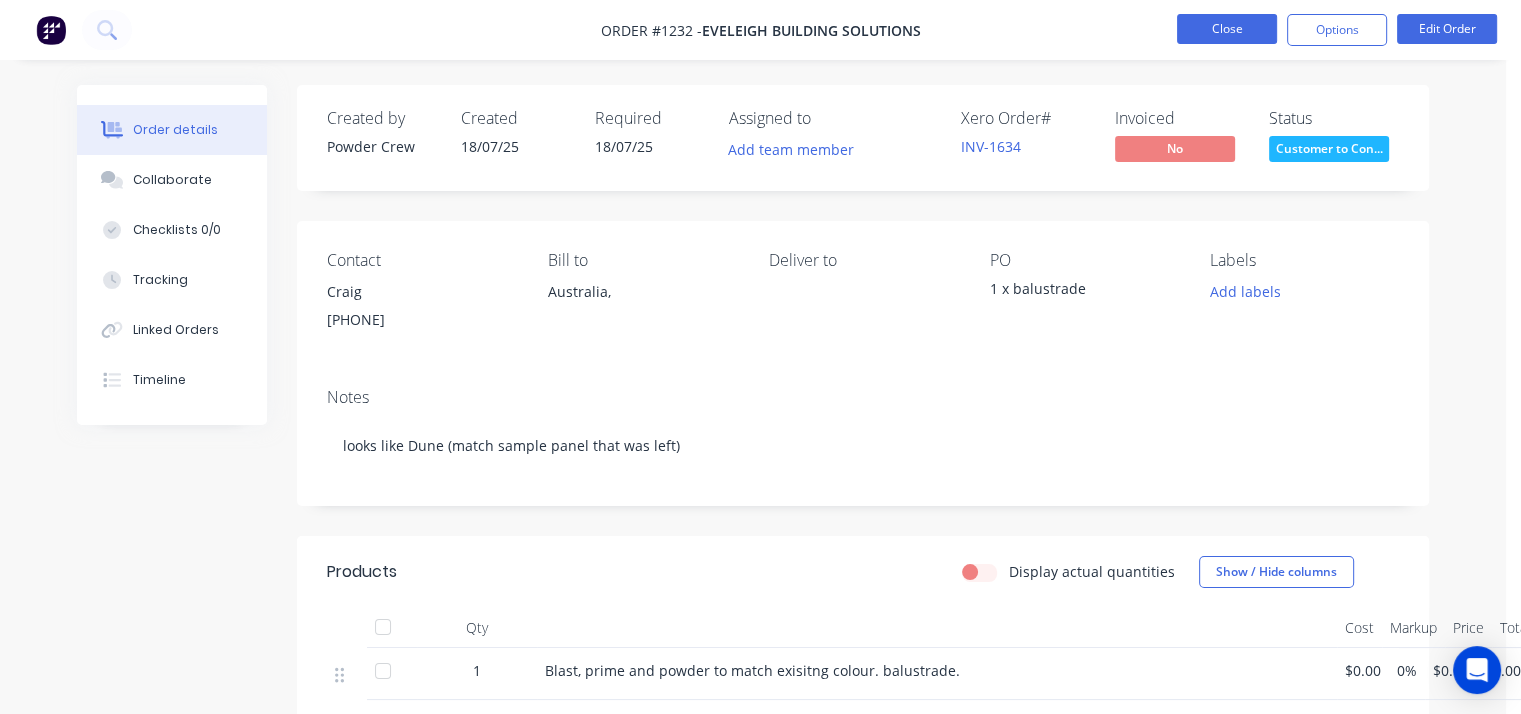 click on "Close" at bounding box center (1227, 29) 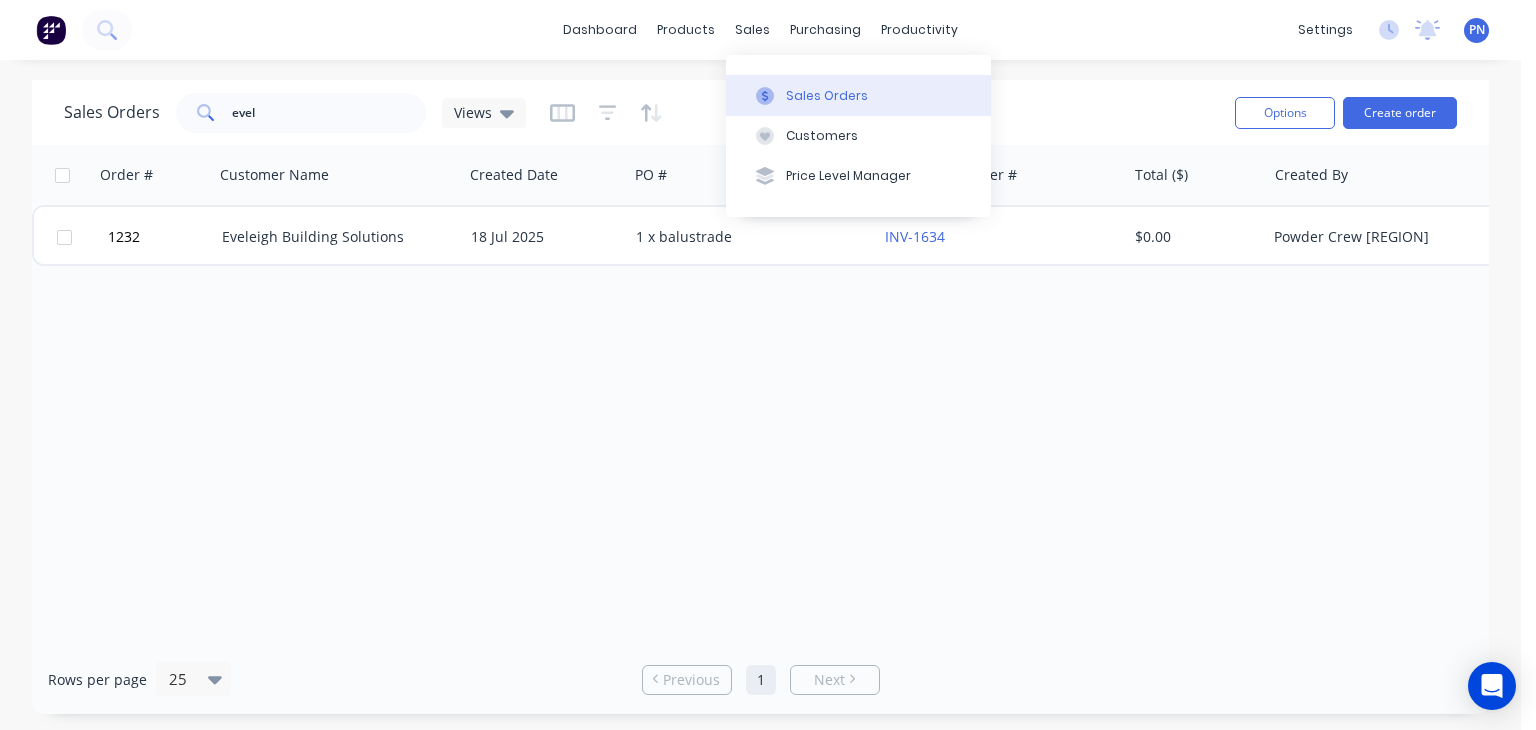 click on "Sales Orders" at bounding box center (858, 95) 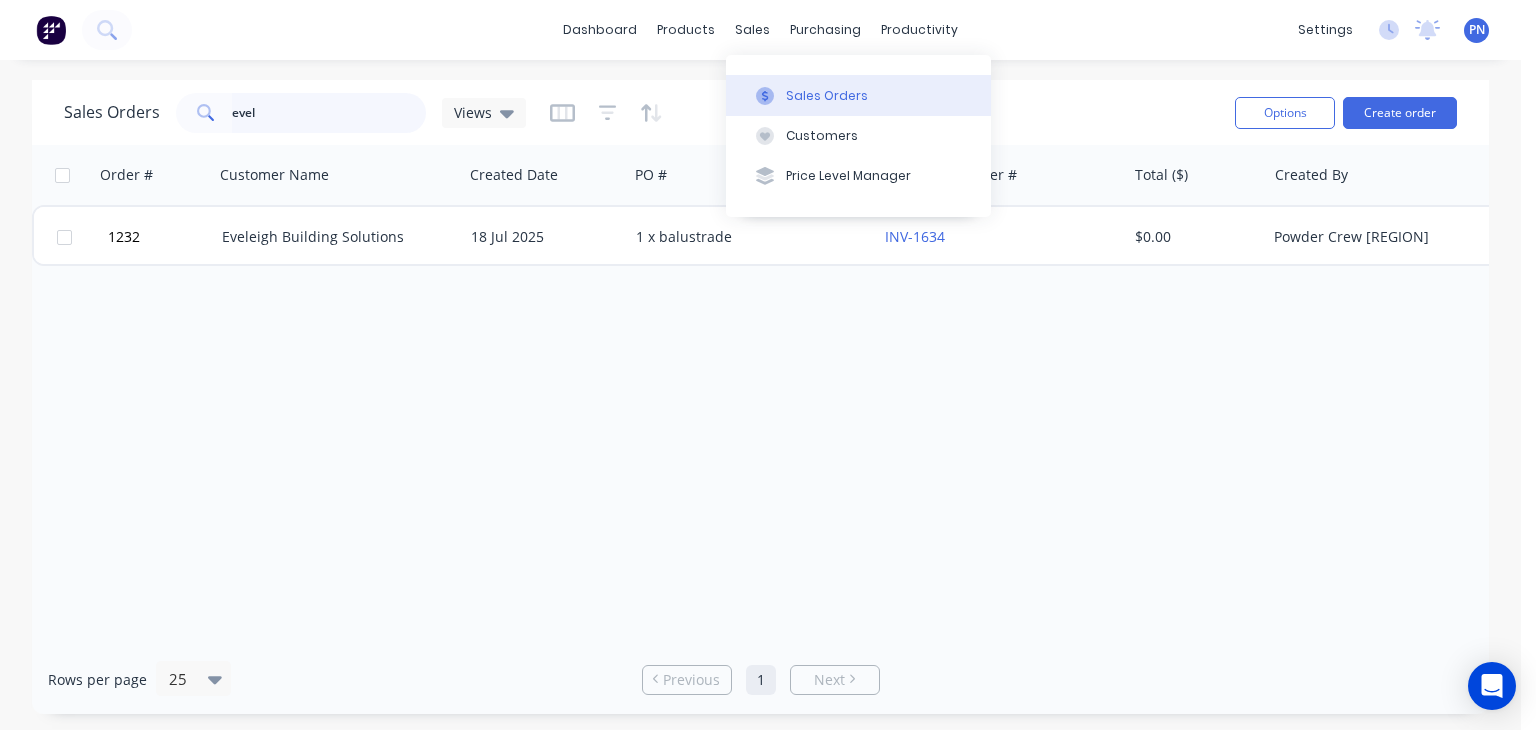 click on "evel" at bounding box center (329, 113) 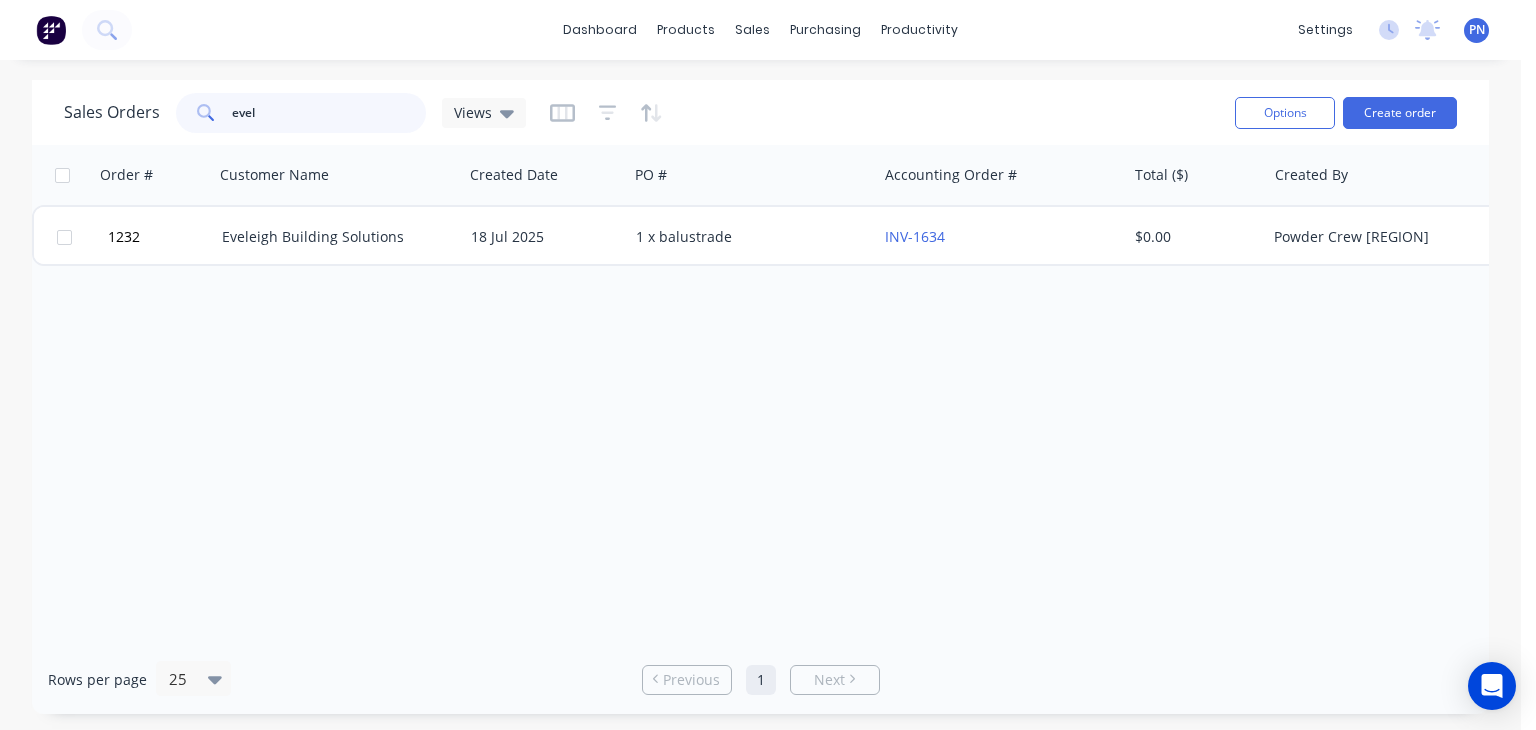 click on "evel" at bounding box center [329, 113] 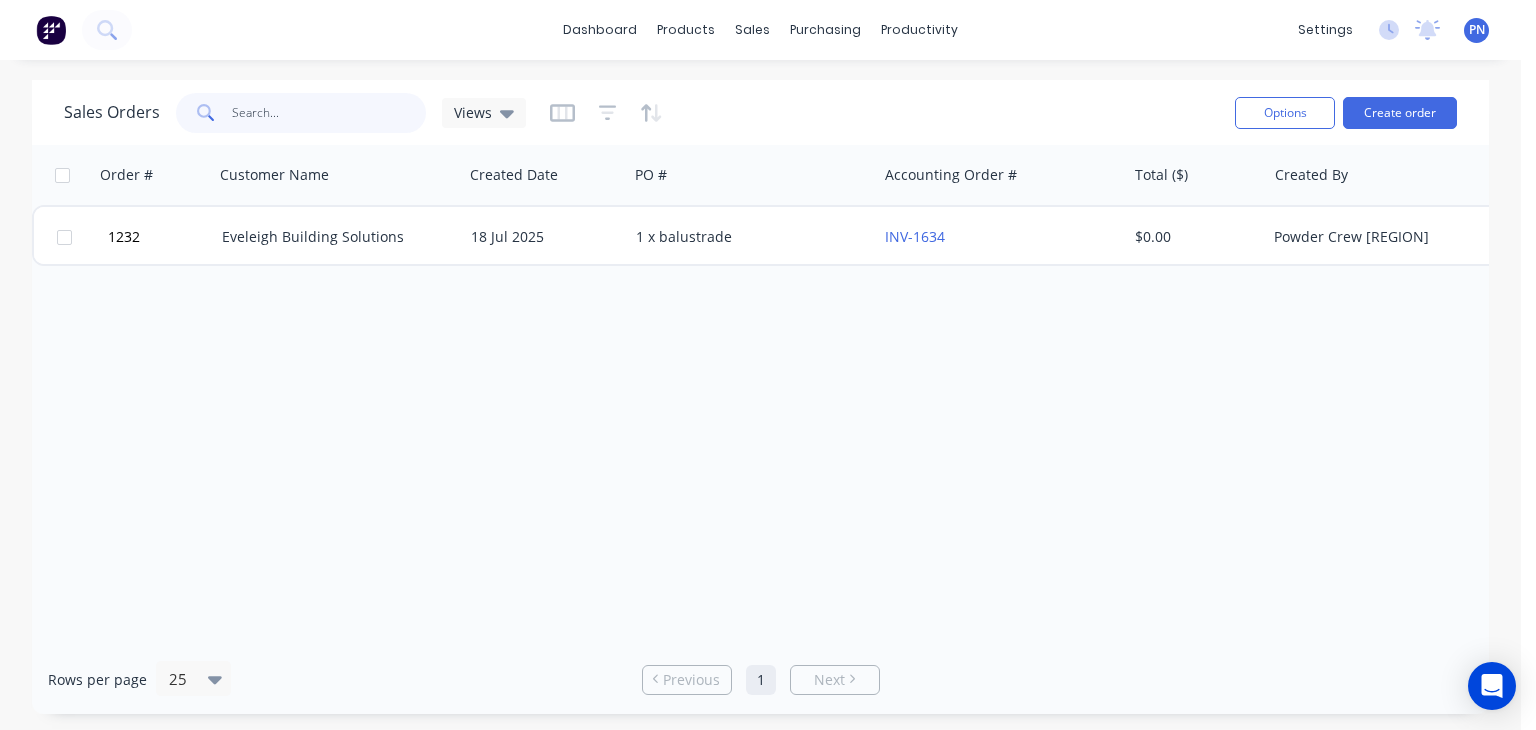 type 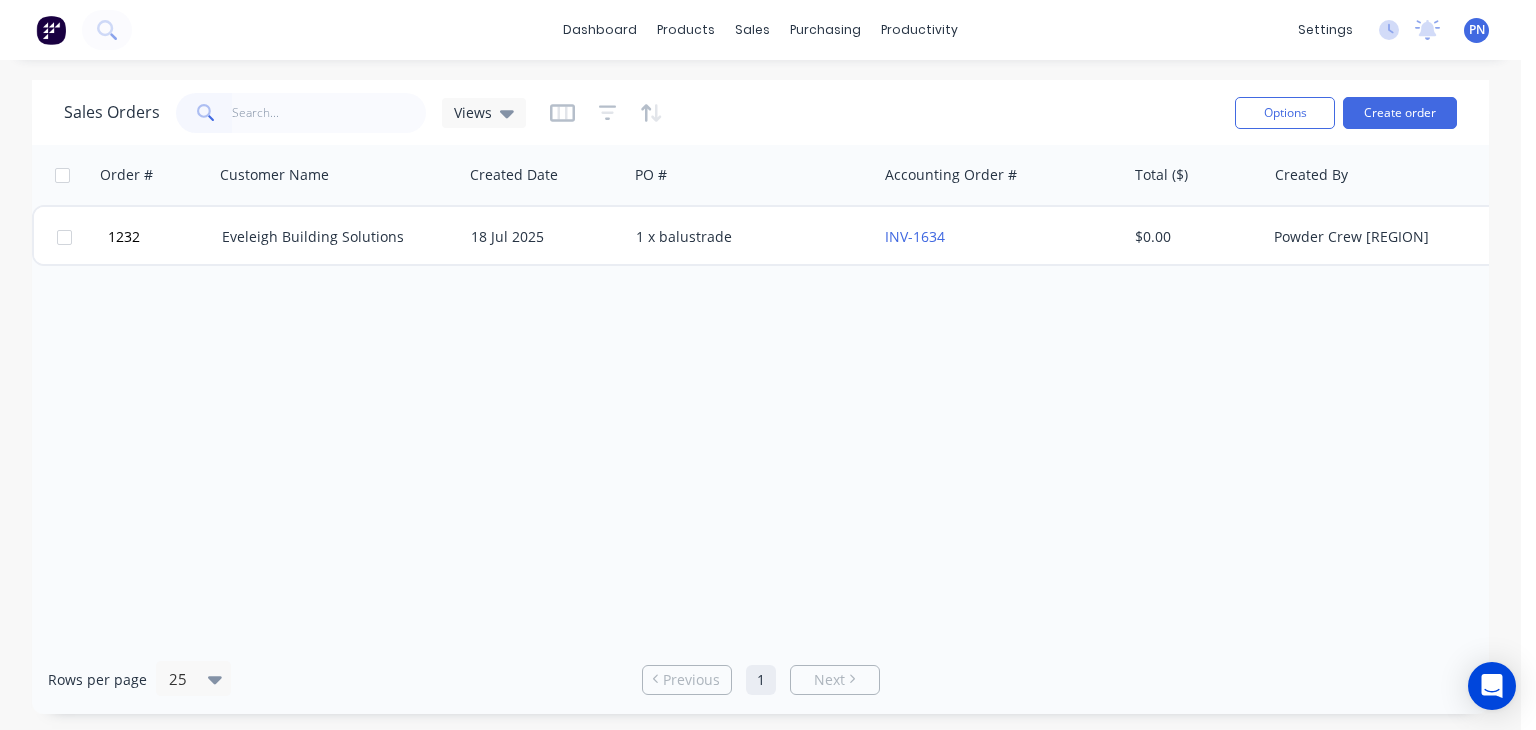 click on "Order # Customer Name Created Date PO # Accounting Order # Total ($) Created By Status Invoice status 1232 [CUSTOMER_NAME] 18 Jul 2025 1 x balustrade INV-1634 $0.00 Powder Crew [REGION] Customer to Con..." at bounding box center [760, 395] 